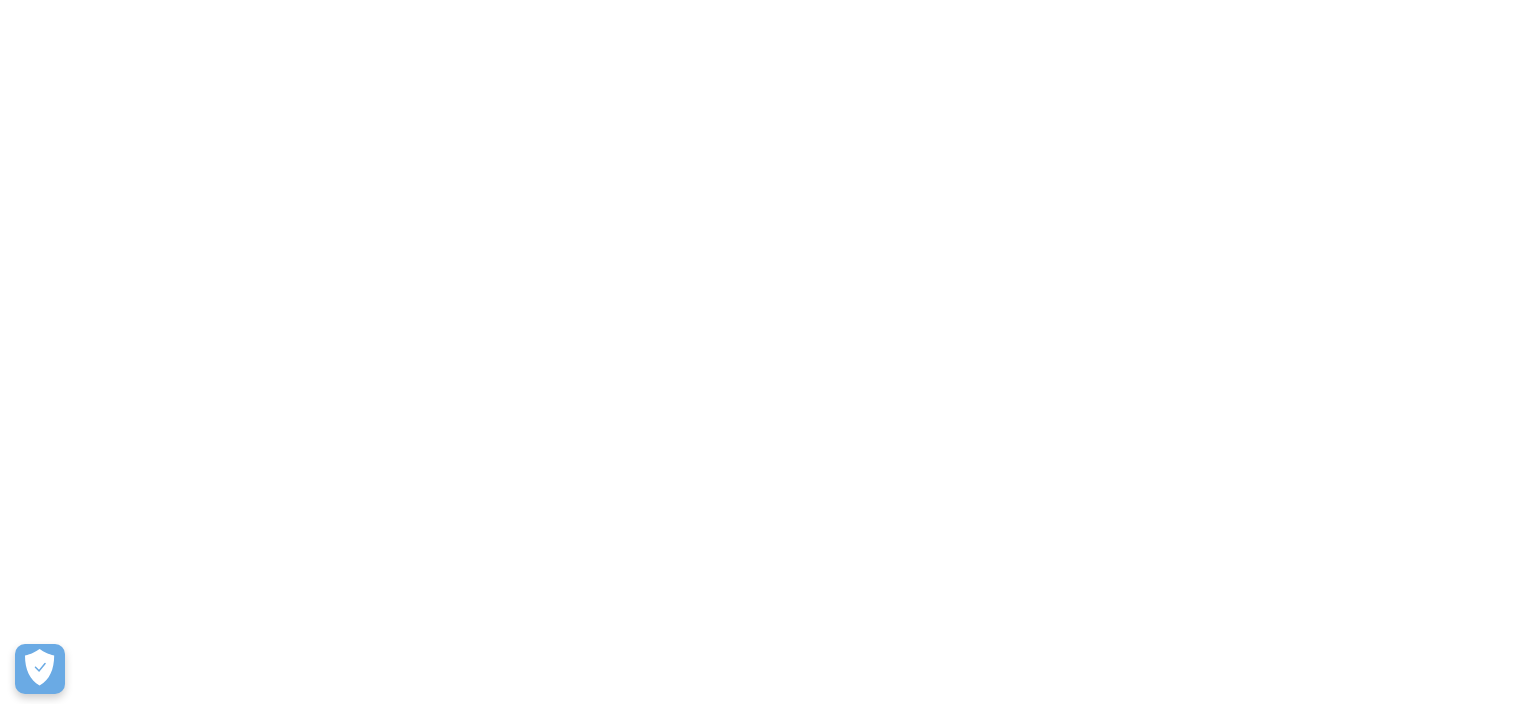 scroll, scrollTop: 0, scrollLeft: 0, axis: both 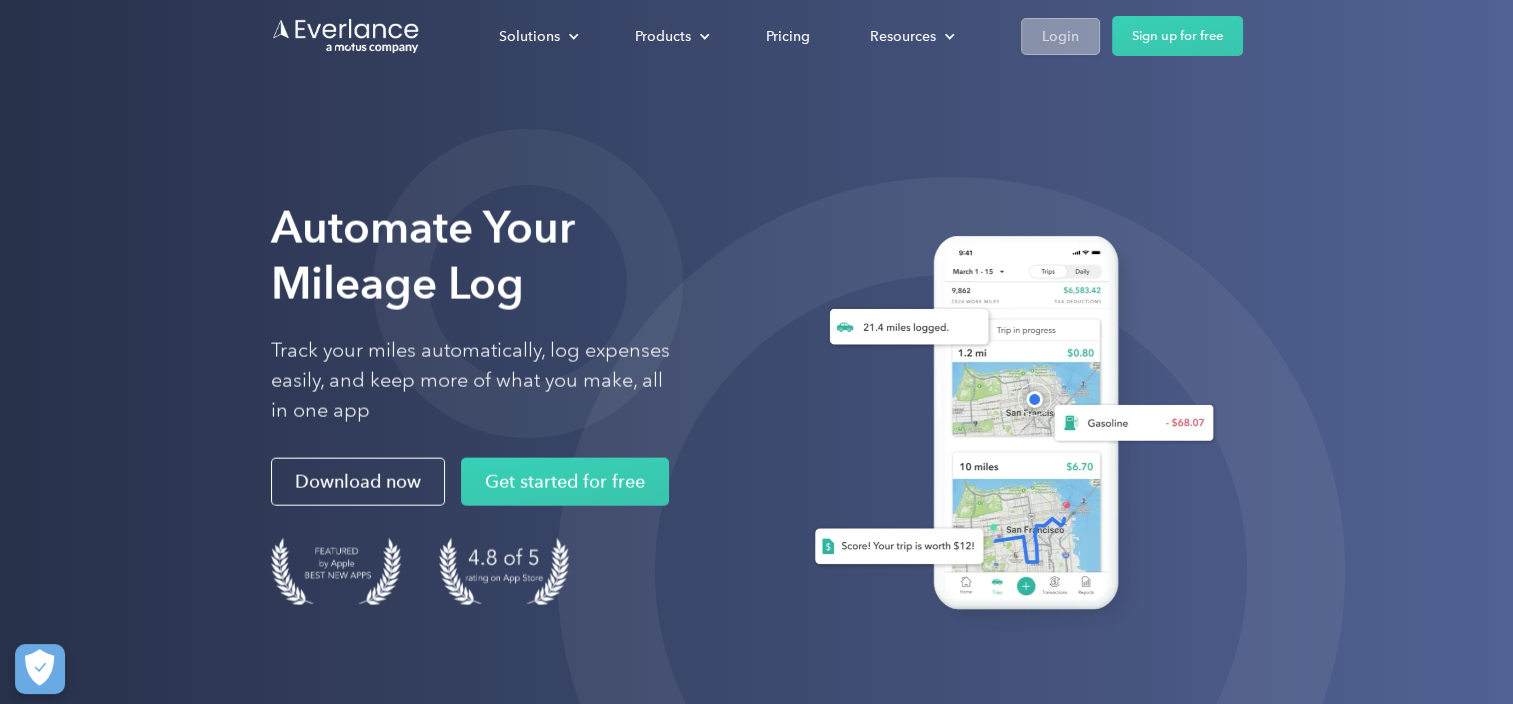 click on "Login" at bounding box center [1060, 36] 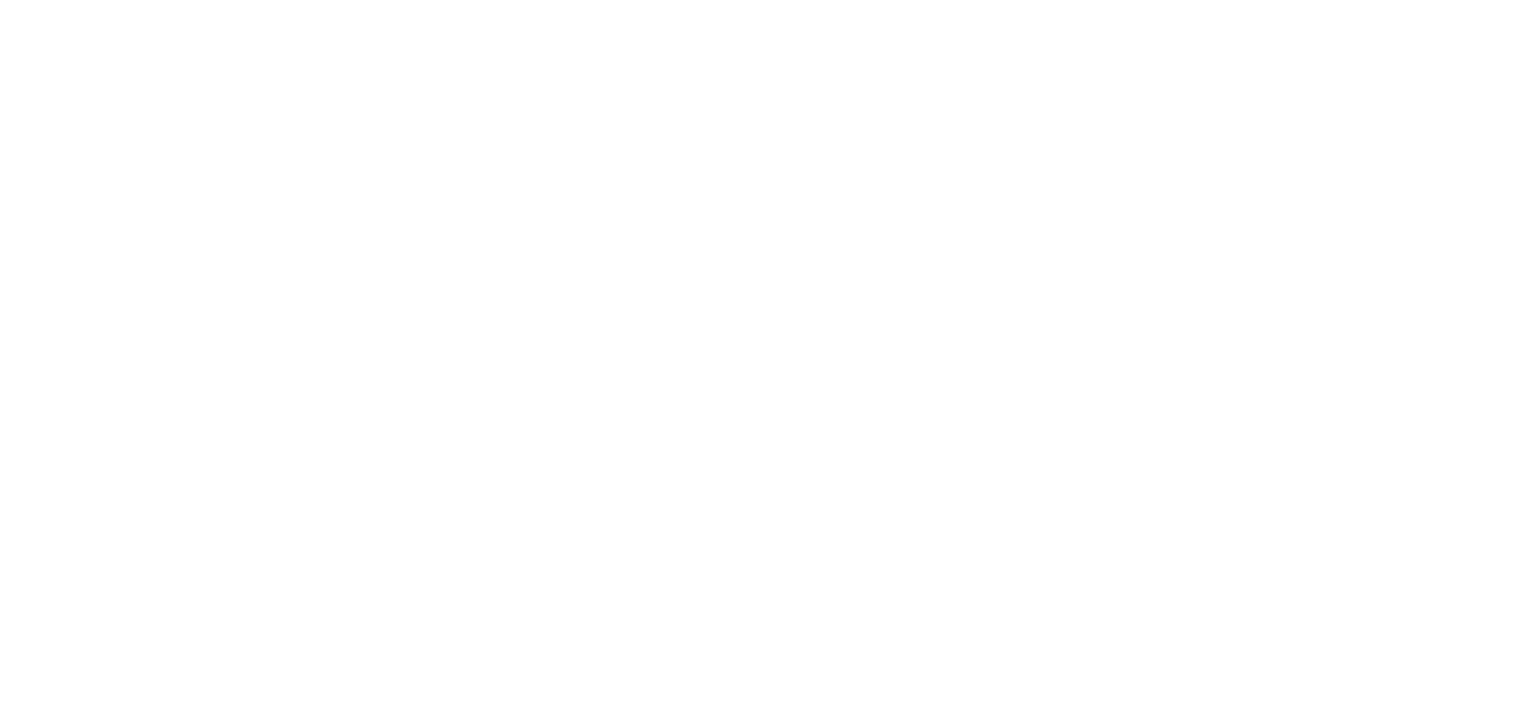 scroll, scrollTop: 0, scrollLeft: 0, axis: both 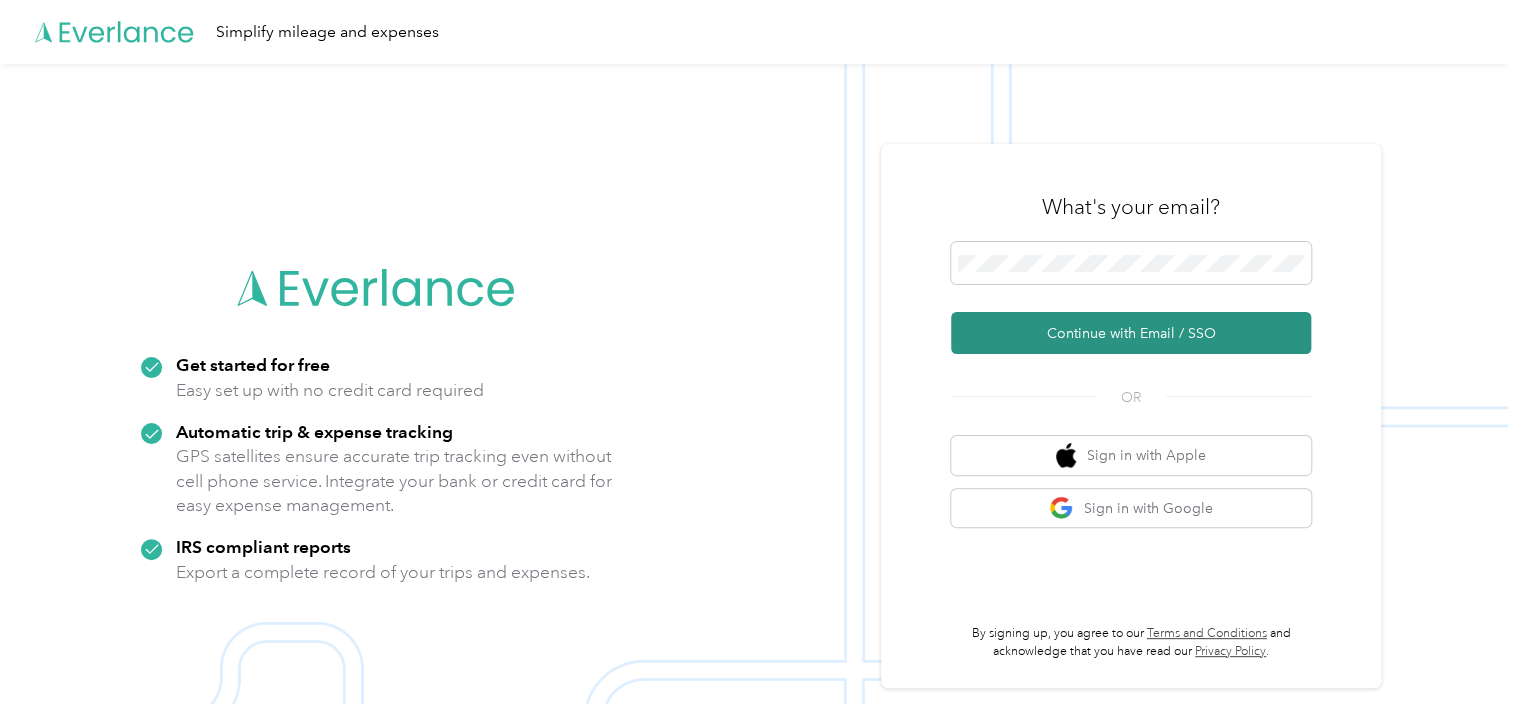 click on "Continue with Email / SSO" at bounding box center [1131, 333] 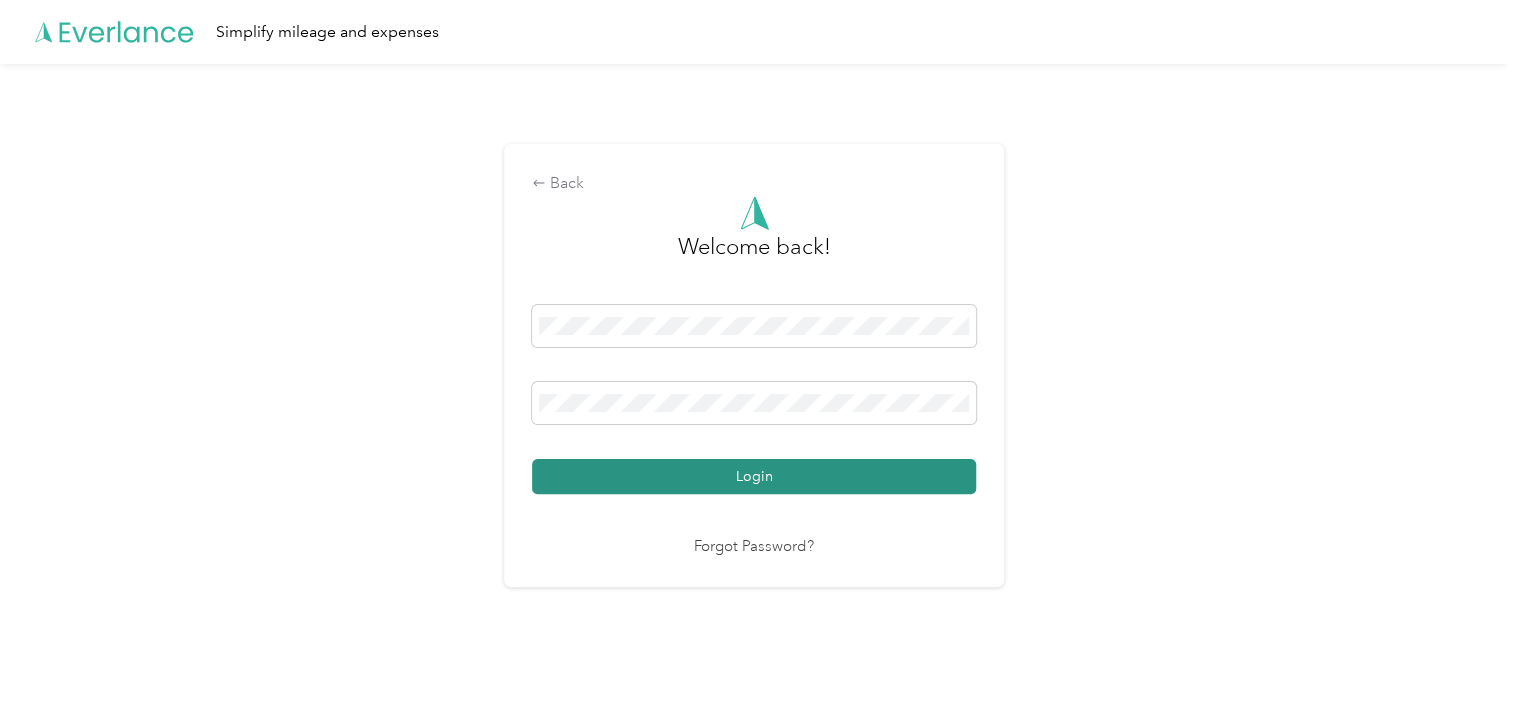 click on "Login" at bounding box center (754, 476) 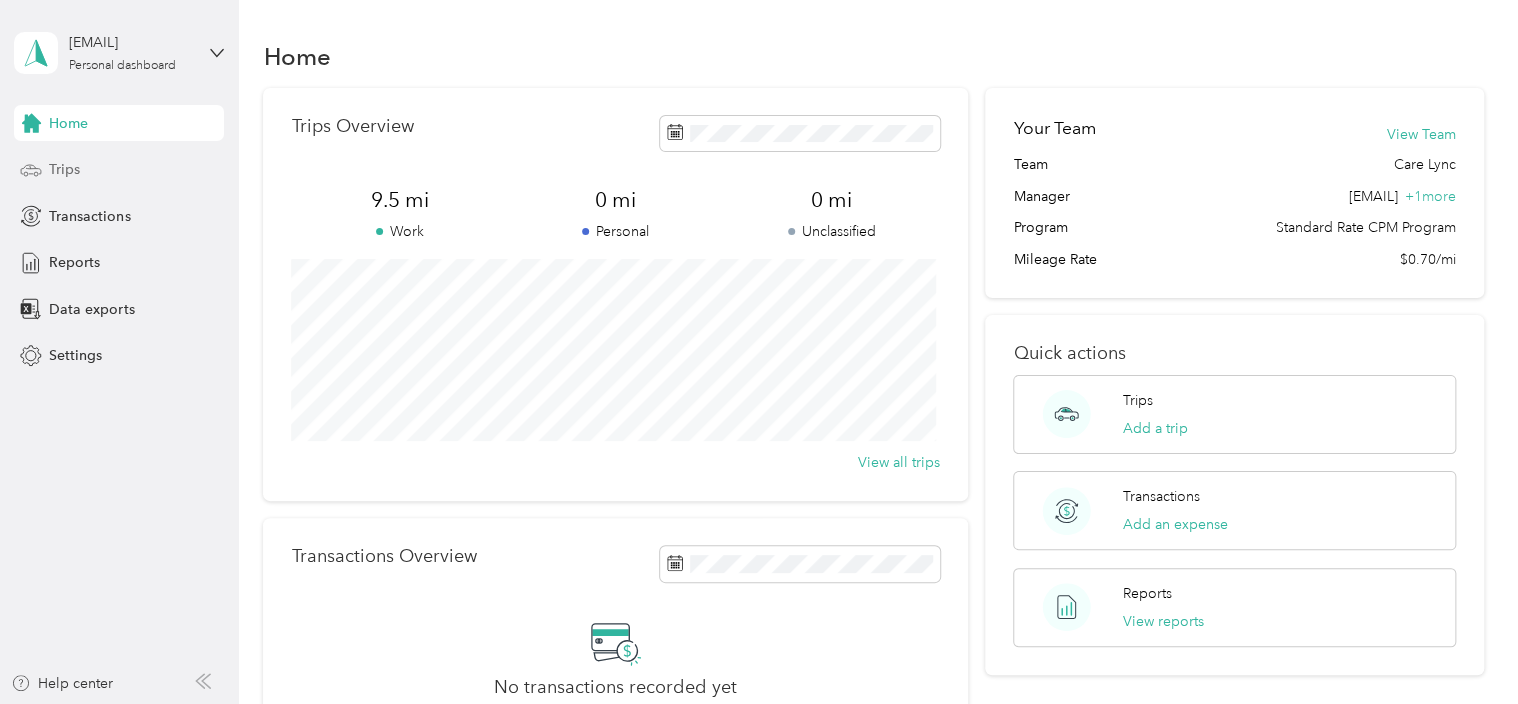 click on "Trips" at bounding box center [64, 169] 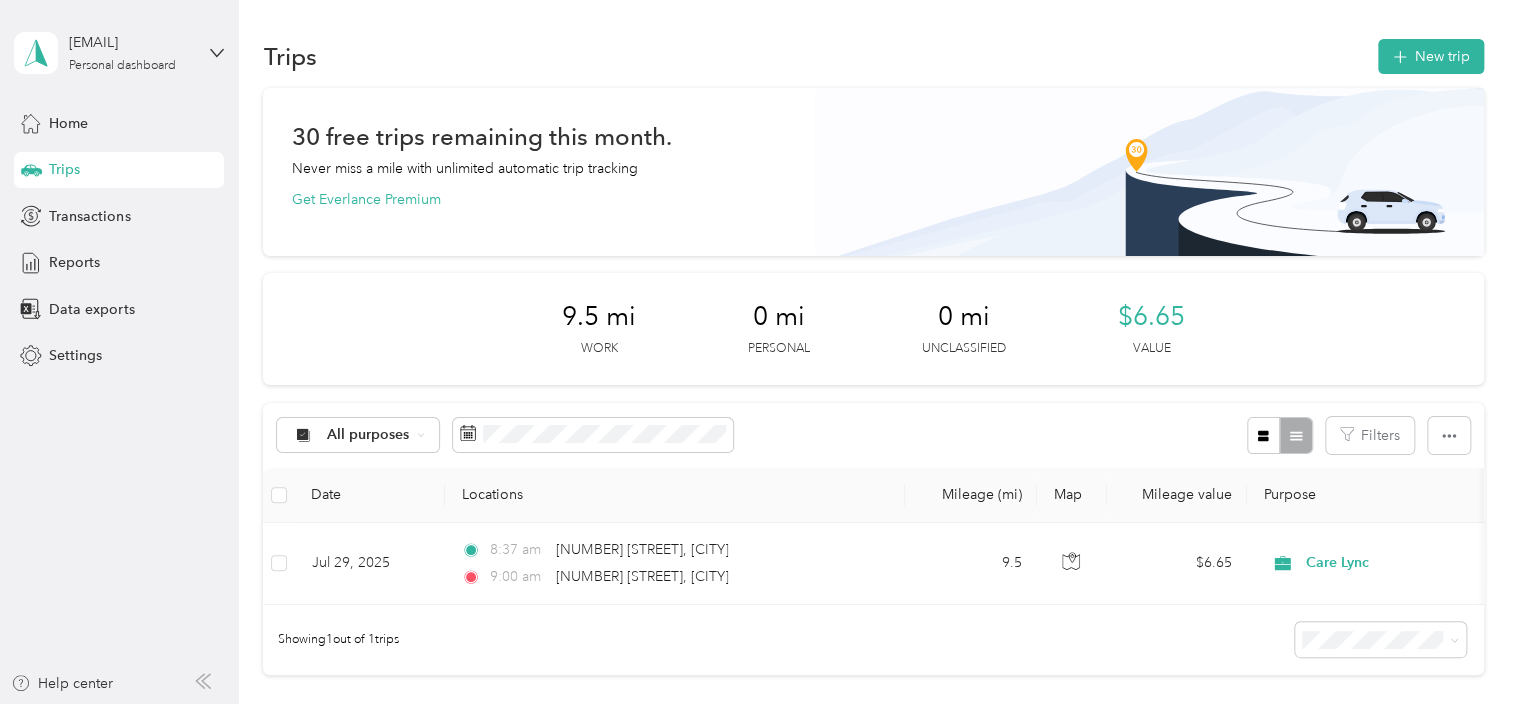 scroll, scrollTop: 100, scrollLeft: 0, axis: vertical 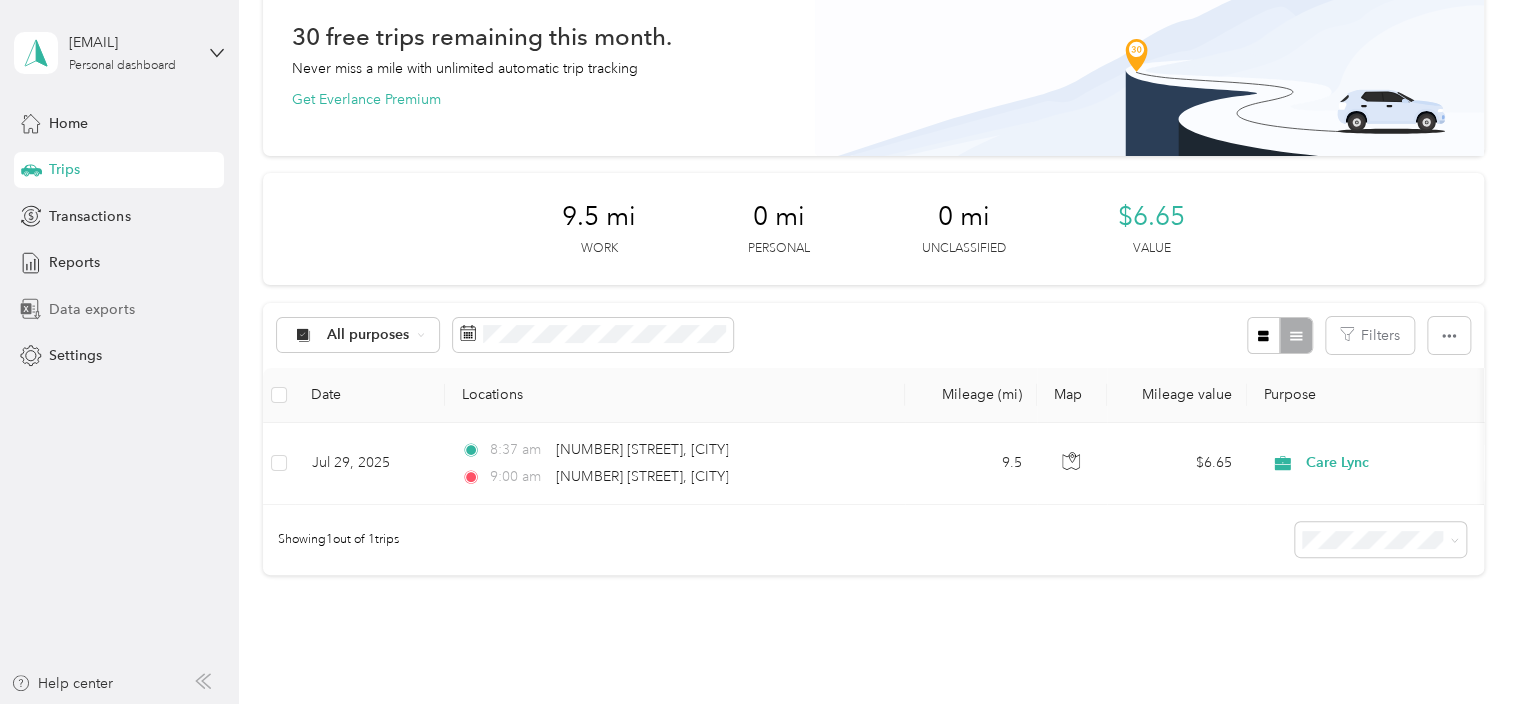 click on "Data exports" at bounding box center (91, 309) 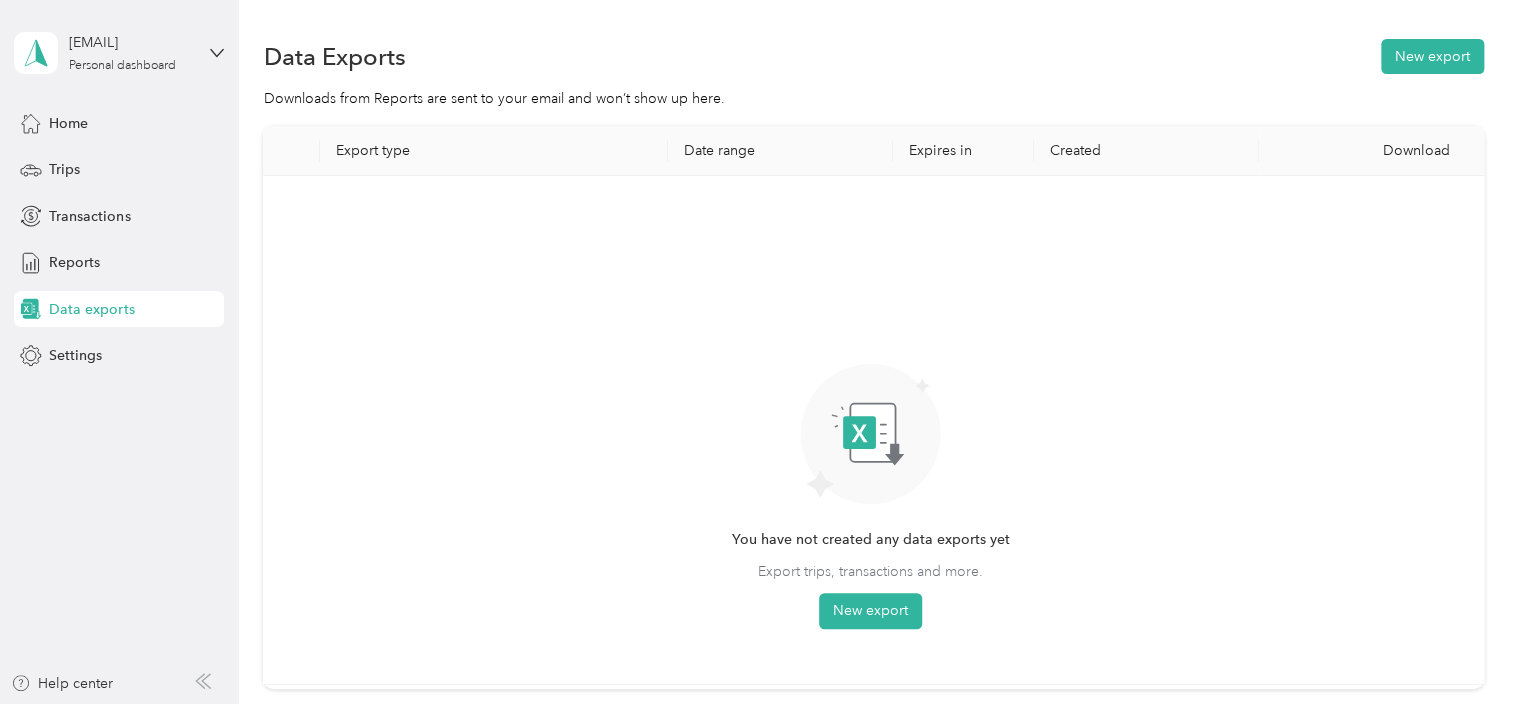 scroll, scrollTop: 100, scrollLeft: 0, axis: vertical 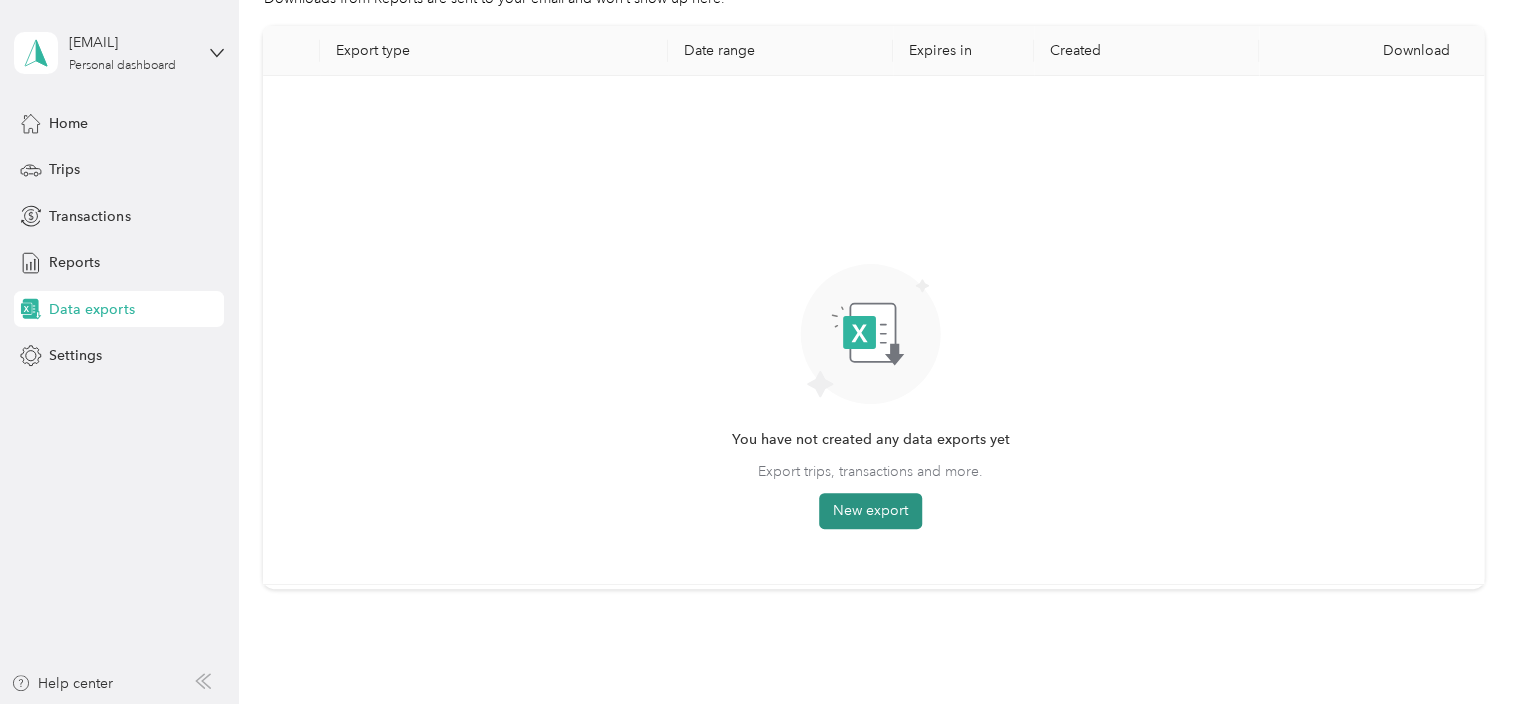 click on "New export" at bounding box center (870, 511) 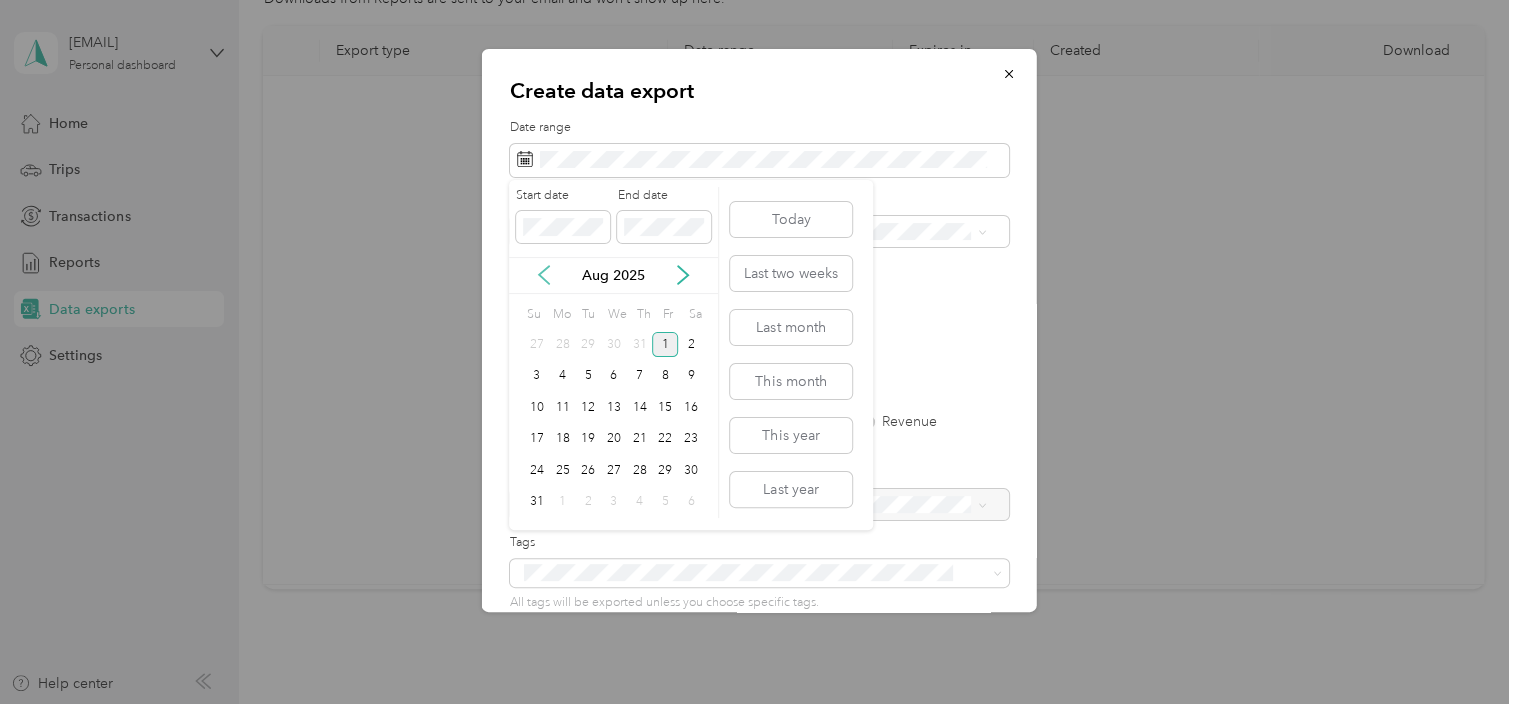 click 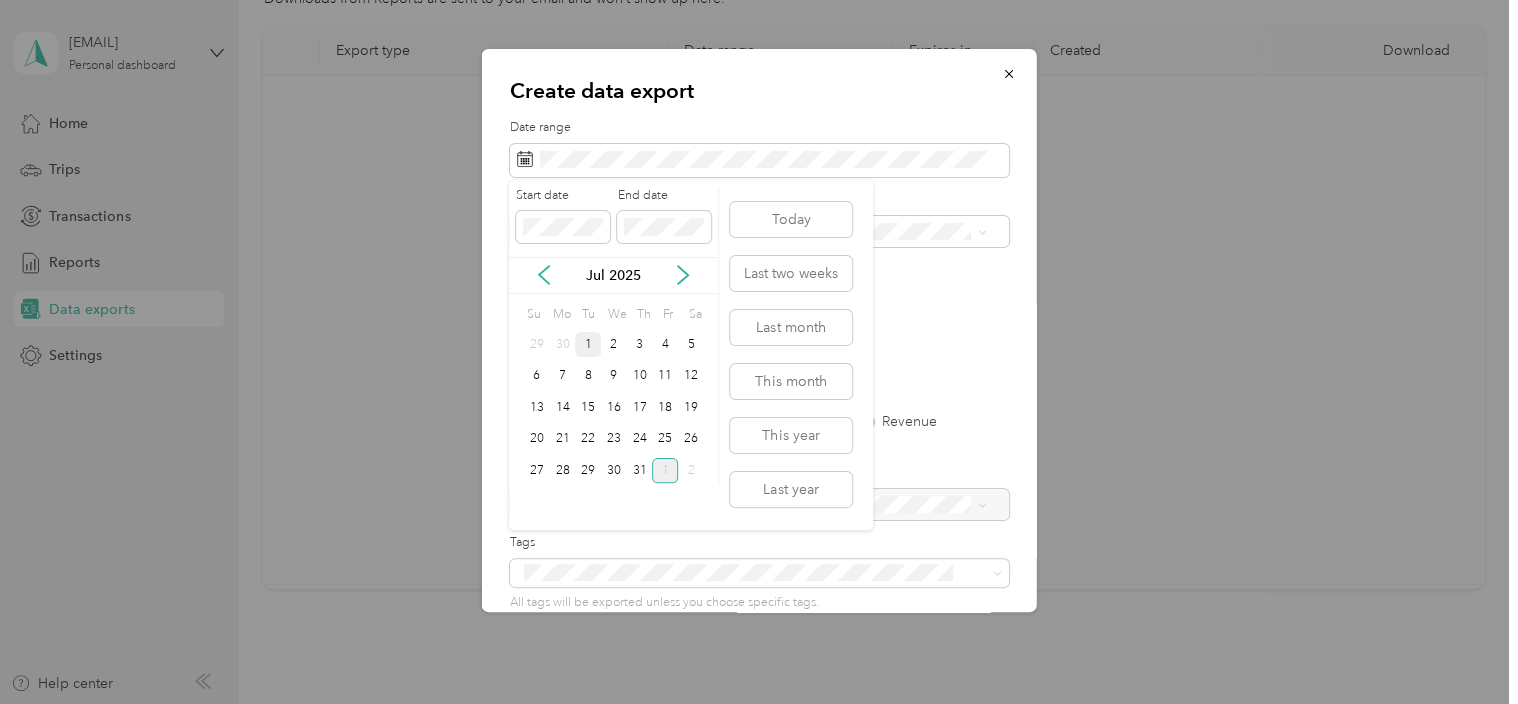 click on "1" at bounding box center (588, 344) 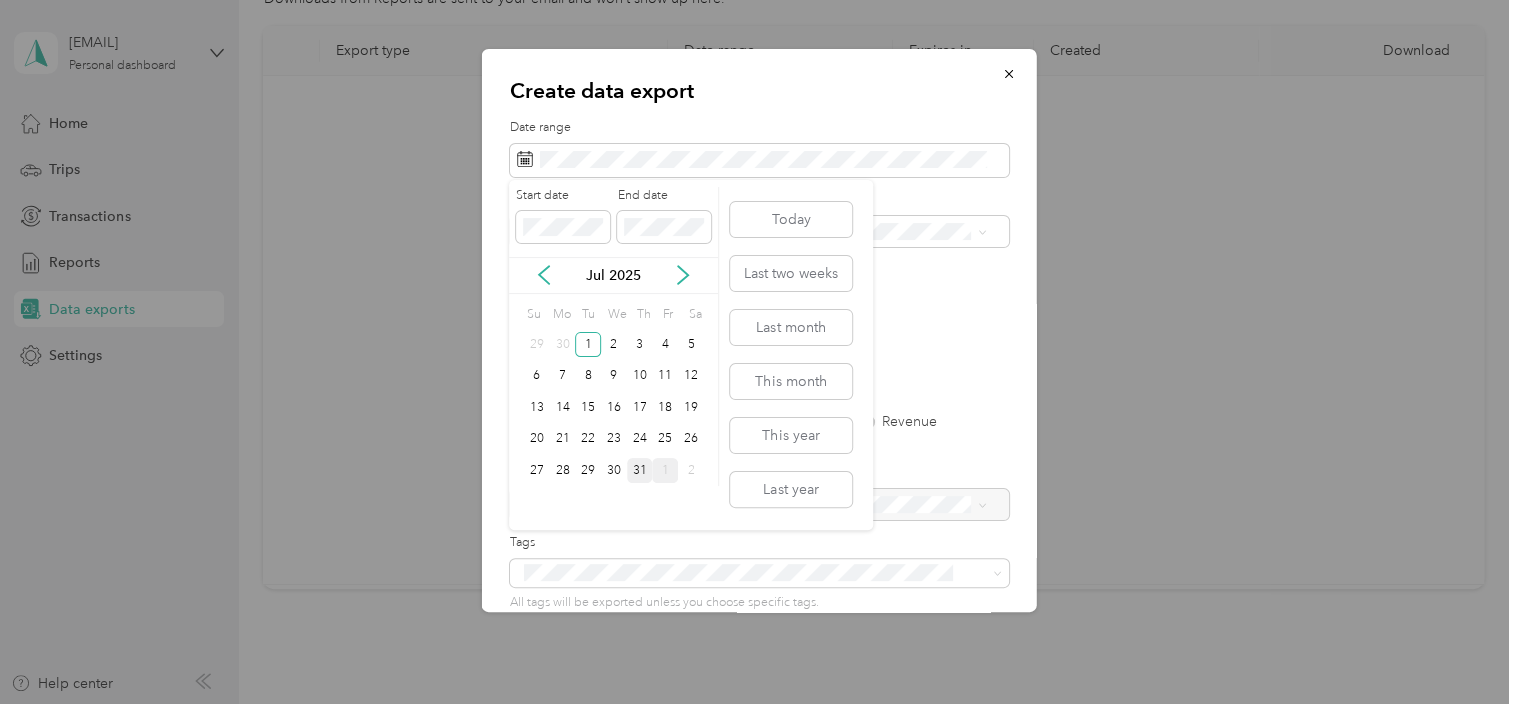 click on "31" at bounding box center (640, 470) 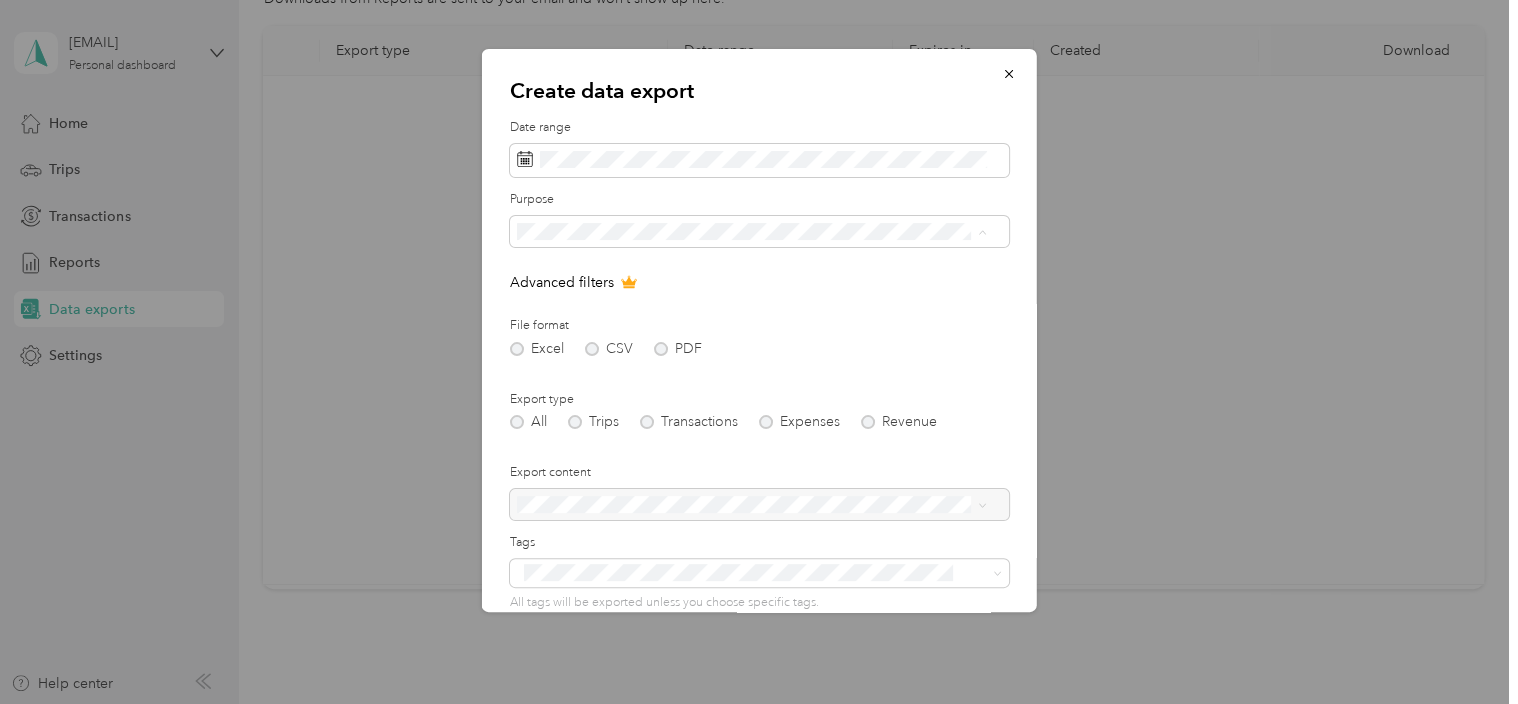 click on "Care Lync" at bounding box center (554, 302) 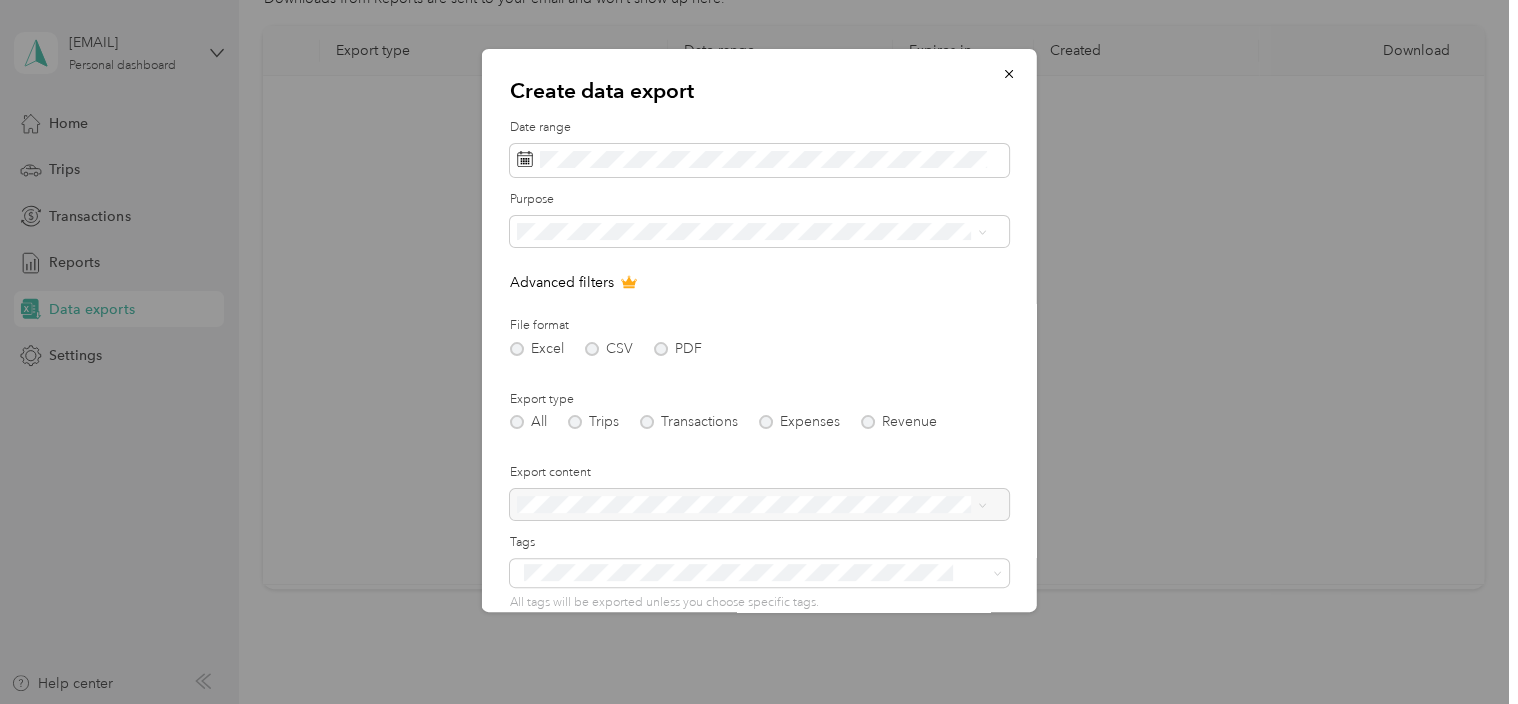 click on "Excel CSV PDF" at bounding box center [759, 349] 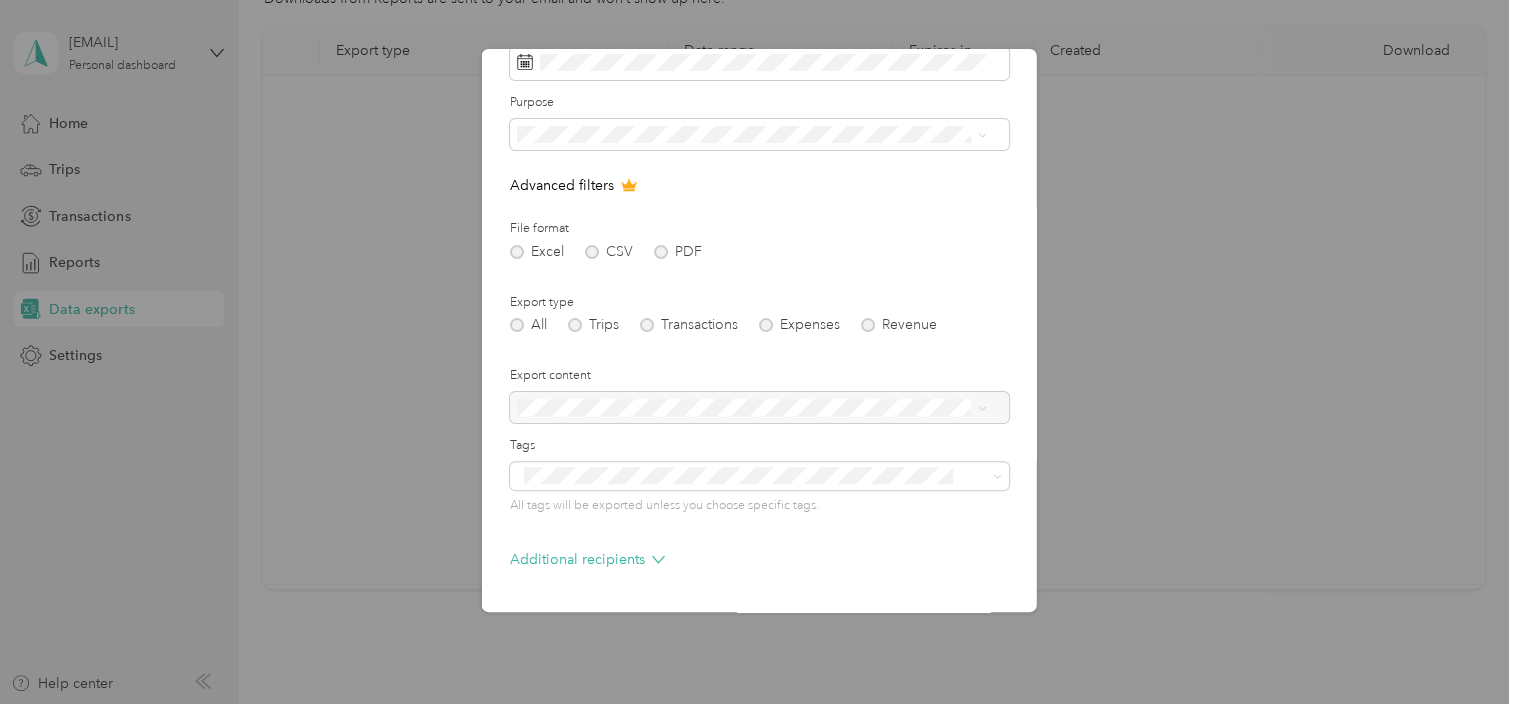 scroll, scrollTop: 164, scrollLeft: 0, axis: vertical 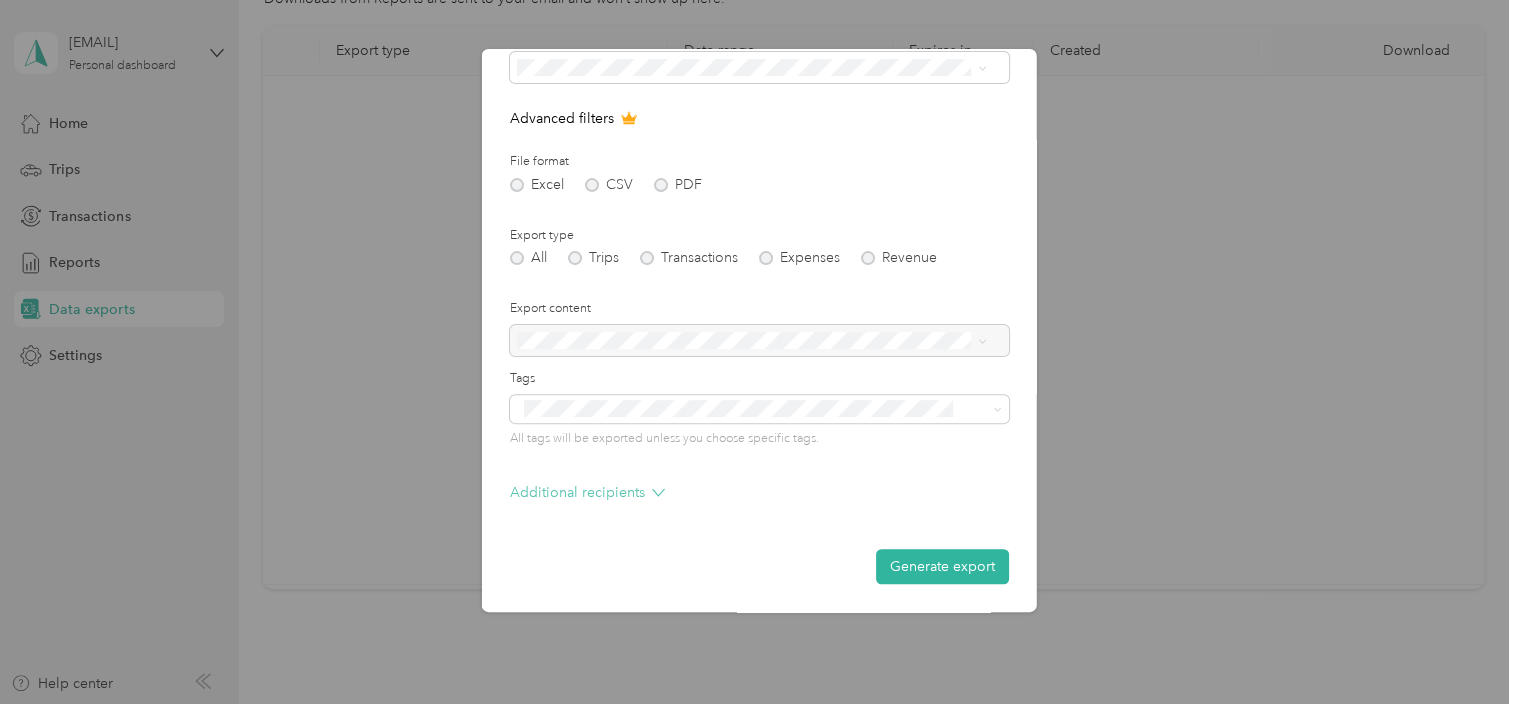 click on "Additional recipients" at bounding box center (587, 492) 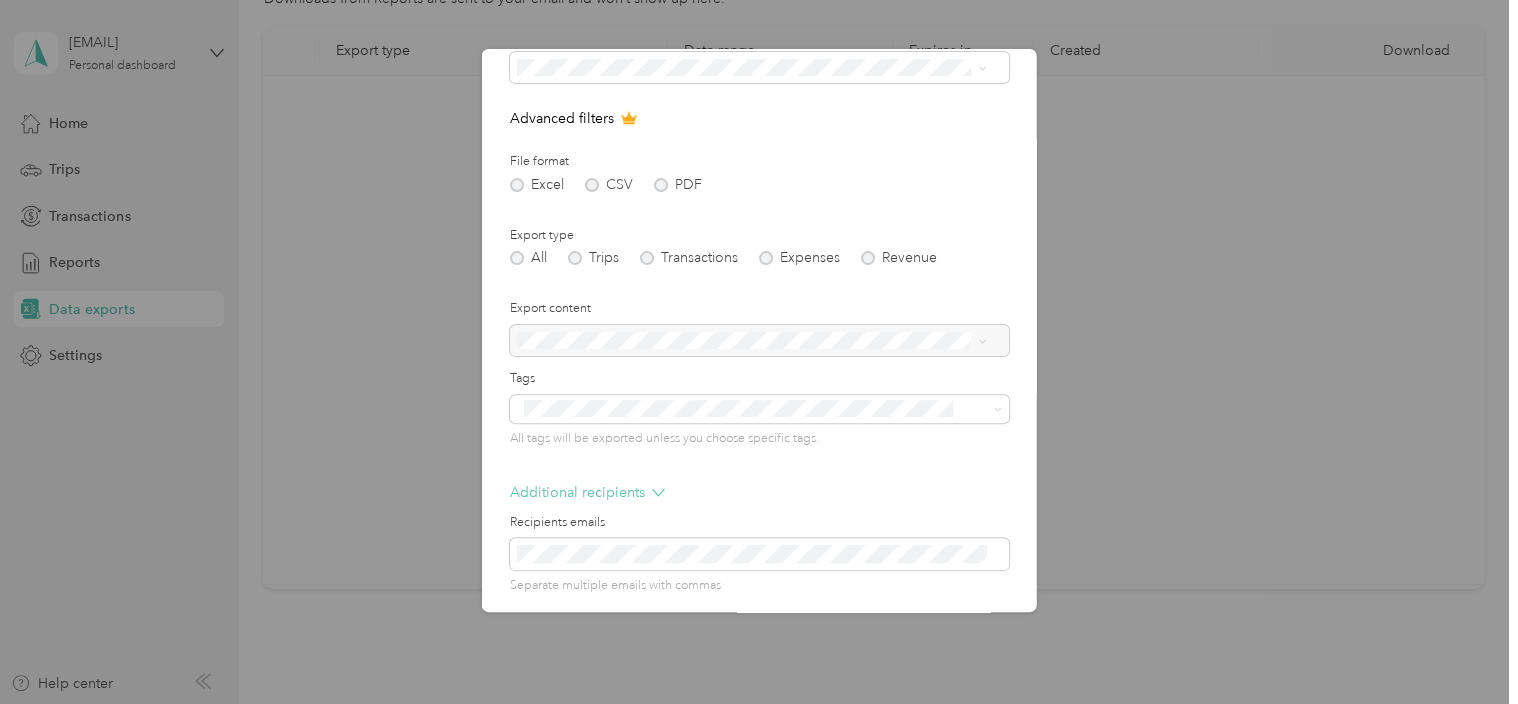 click on "Additional recipients" at bounding box center (587, 492) 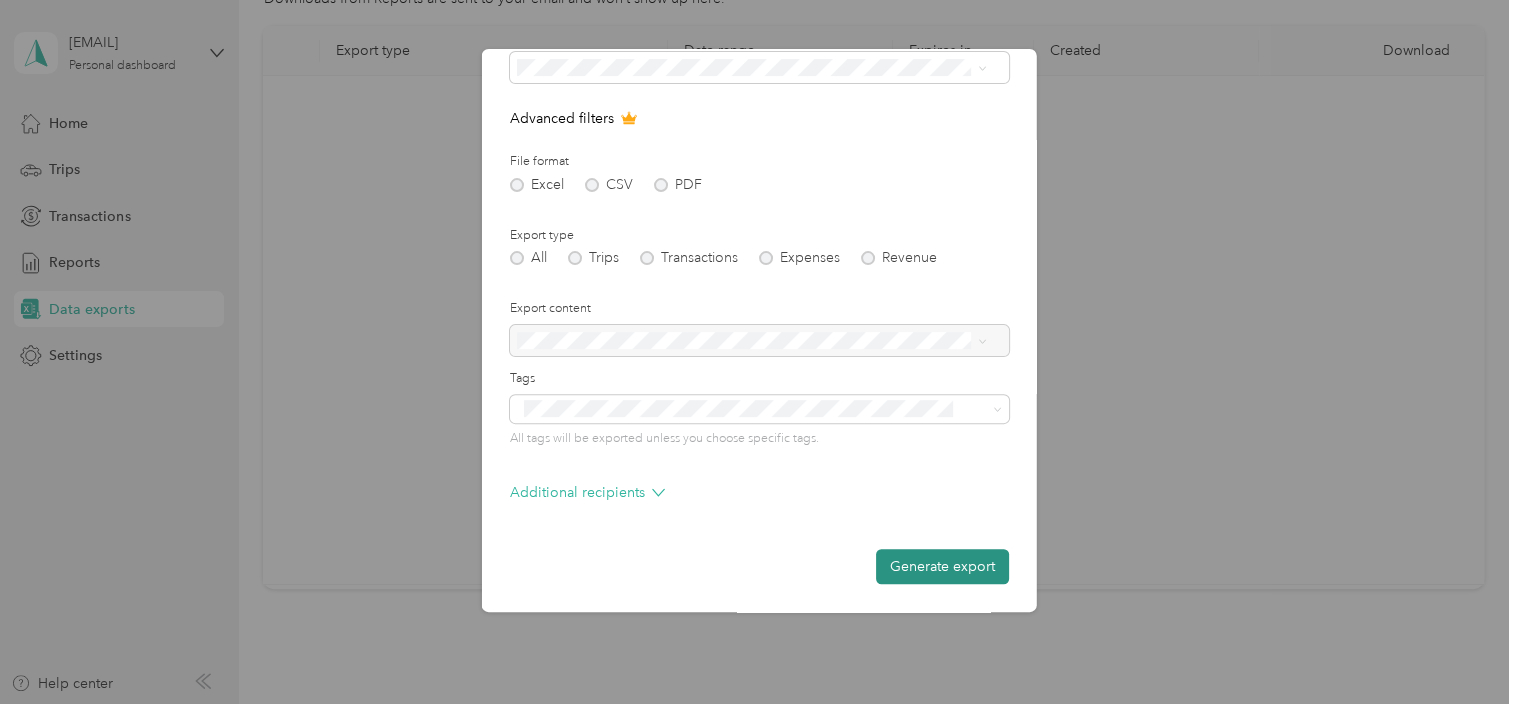 click on "Generate export" at bounding box center [942, 566] 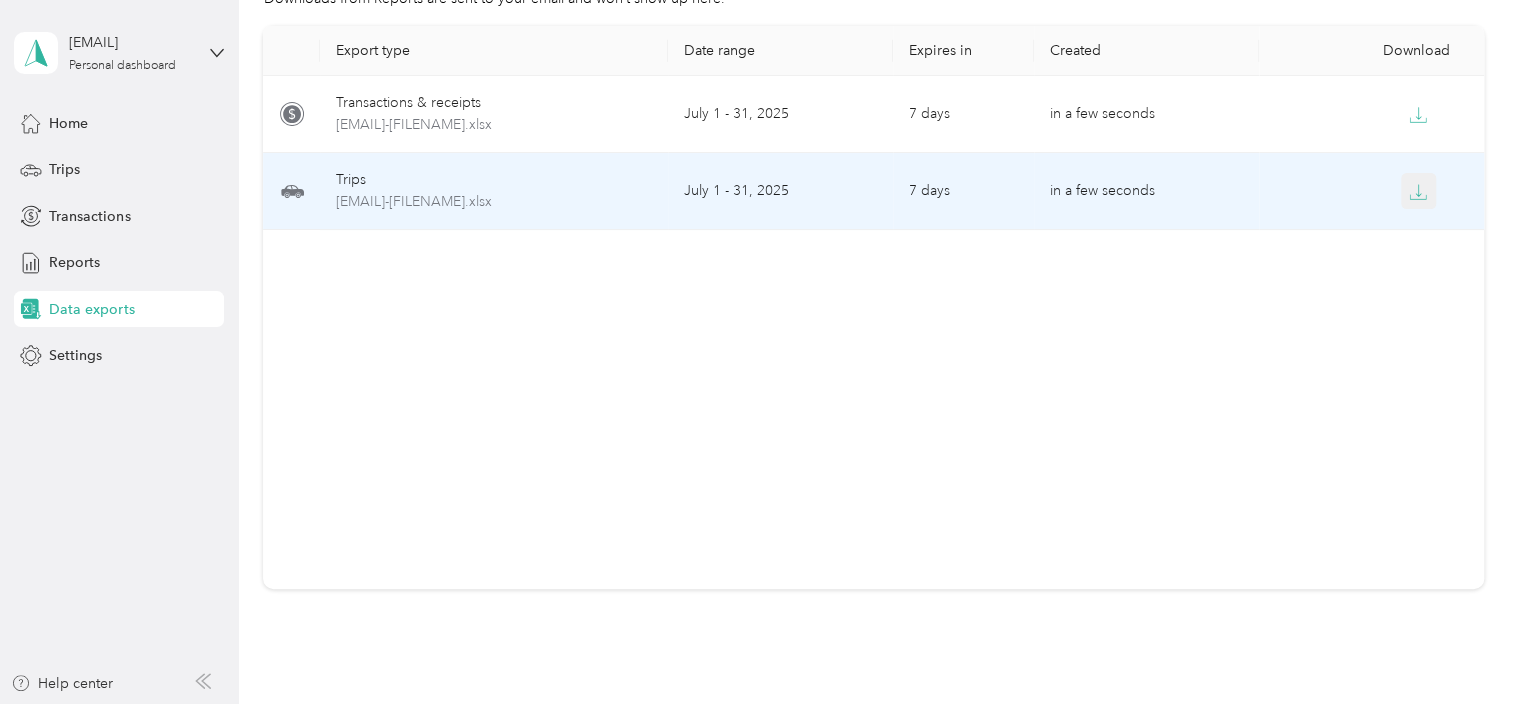 click 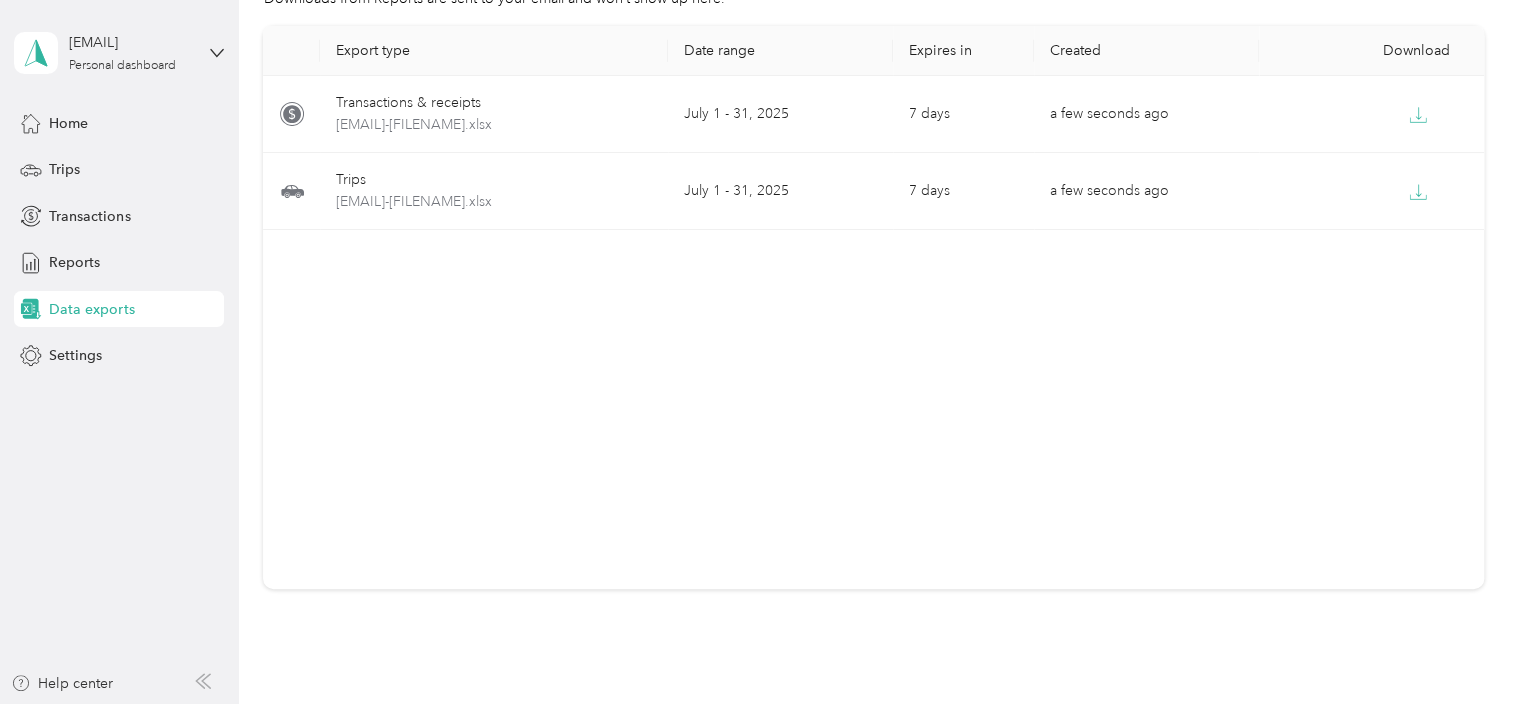 click on "Export type Date range Expires in Created Download             Transactions & receipts [EMAIL]-[FILENAME].xlsx [MONTH] [DAY] - [DAY], [YEAR] [DAYS] [TIME] ago Trips [EMAIL]-[FILENAME].xlsx [MONTH] [DAY] - [DAY], [YEAR] [DAYS] [TIME] ago" at bounding box center (873, 307) 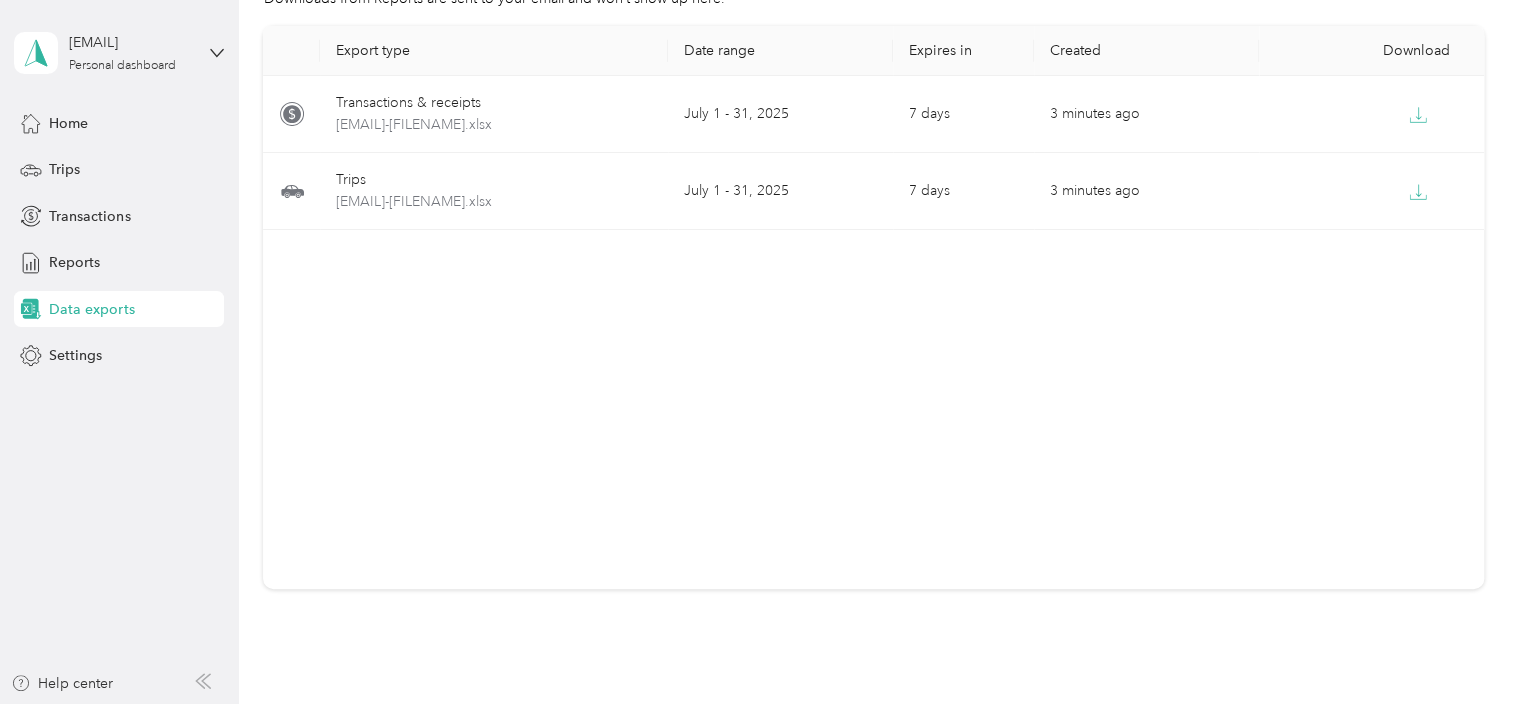 click on "Export type Date range Expires in Created Download             Transactions & receipts [EMAIL]-[FILENAME].xlsx [MONTH] [DAY] - [DAY], [YEAR] [DAYS] [TIME] ago Trips [EMAIL]-[FILENAME].xlsx [MONTH] [DAY] - [DAY], [YEAR] [DAYS] [TIME] ago" at bounding box center [873, 307] 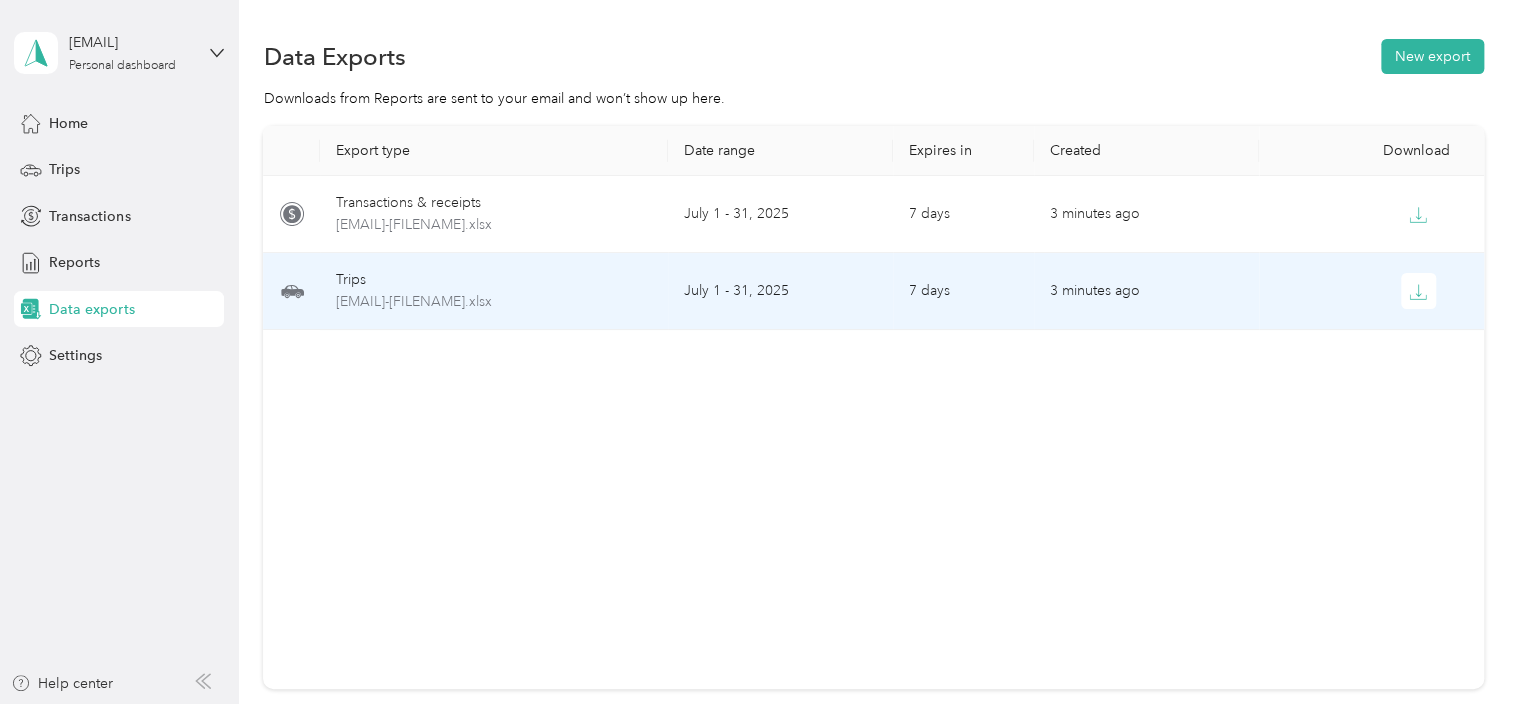 click on "Trips" at bounding box center (494, 280) 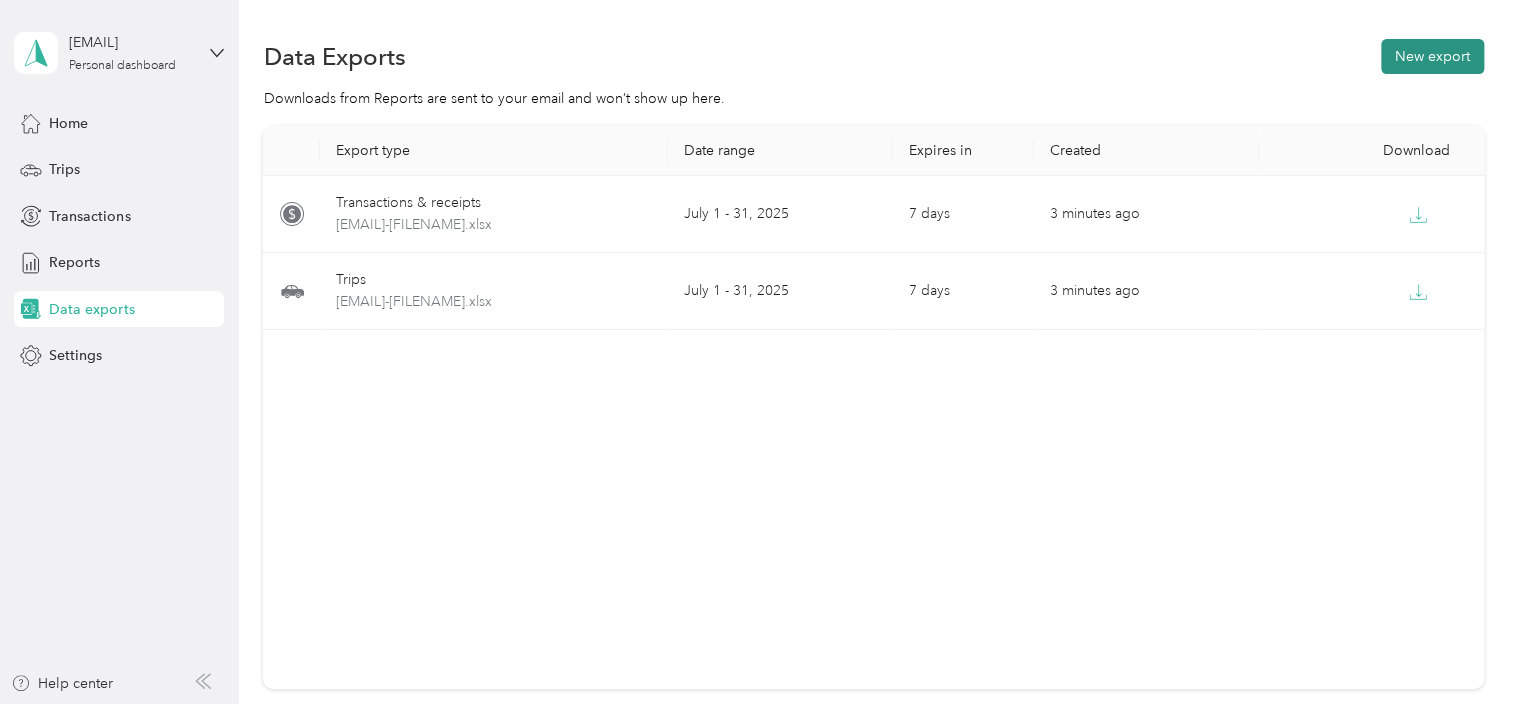 click on "New export" at bounding box center [1432, 56] 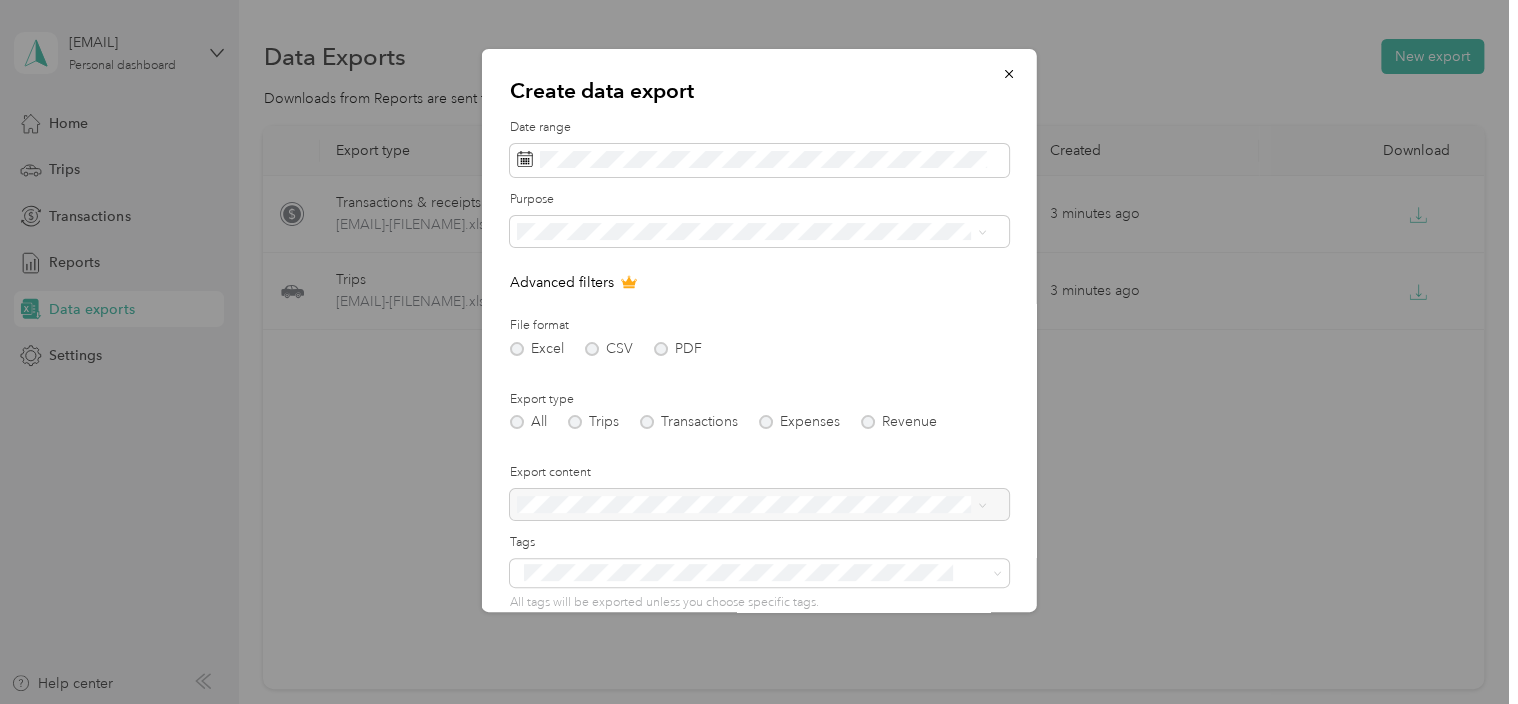 click on "Excel CSV PDF" at bounding box center [759, 349] 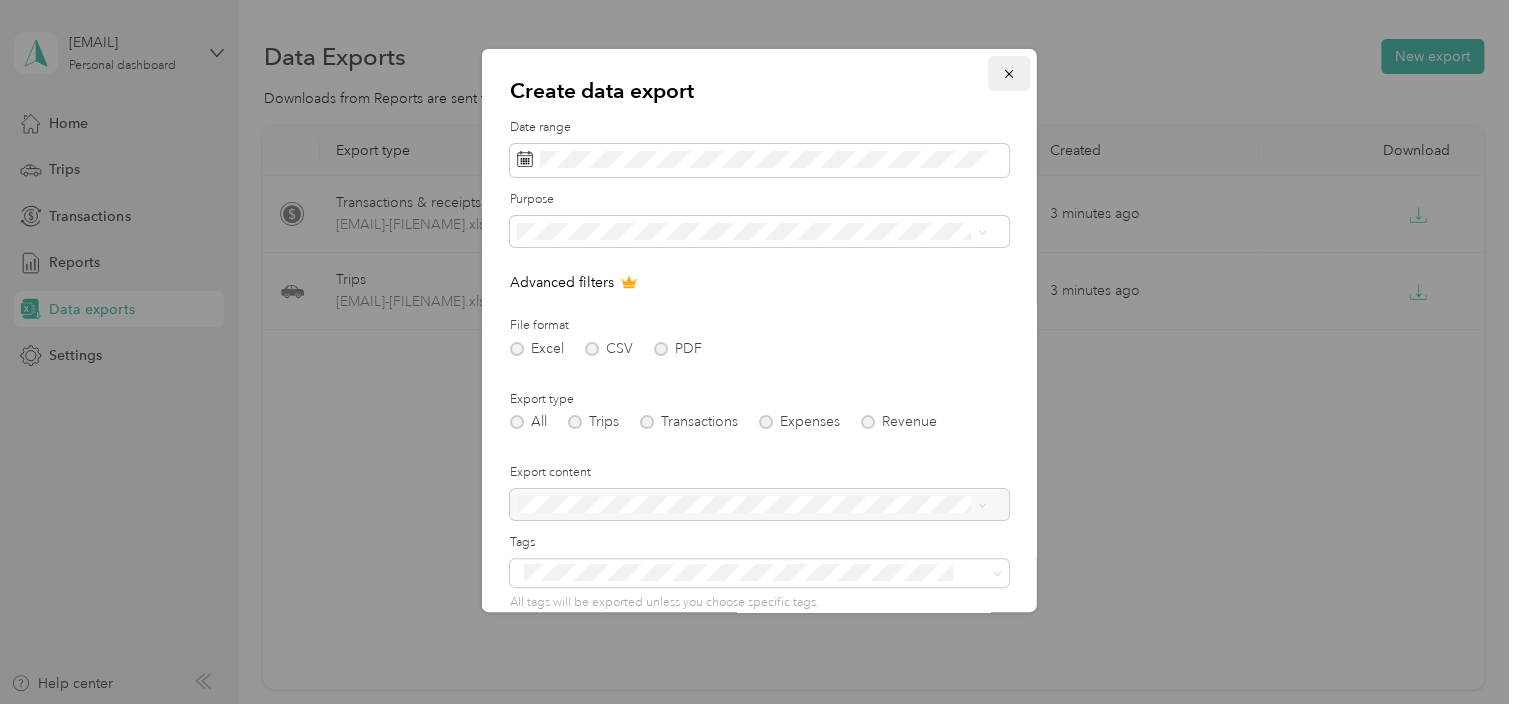 click at bounding box center [1009, 73] 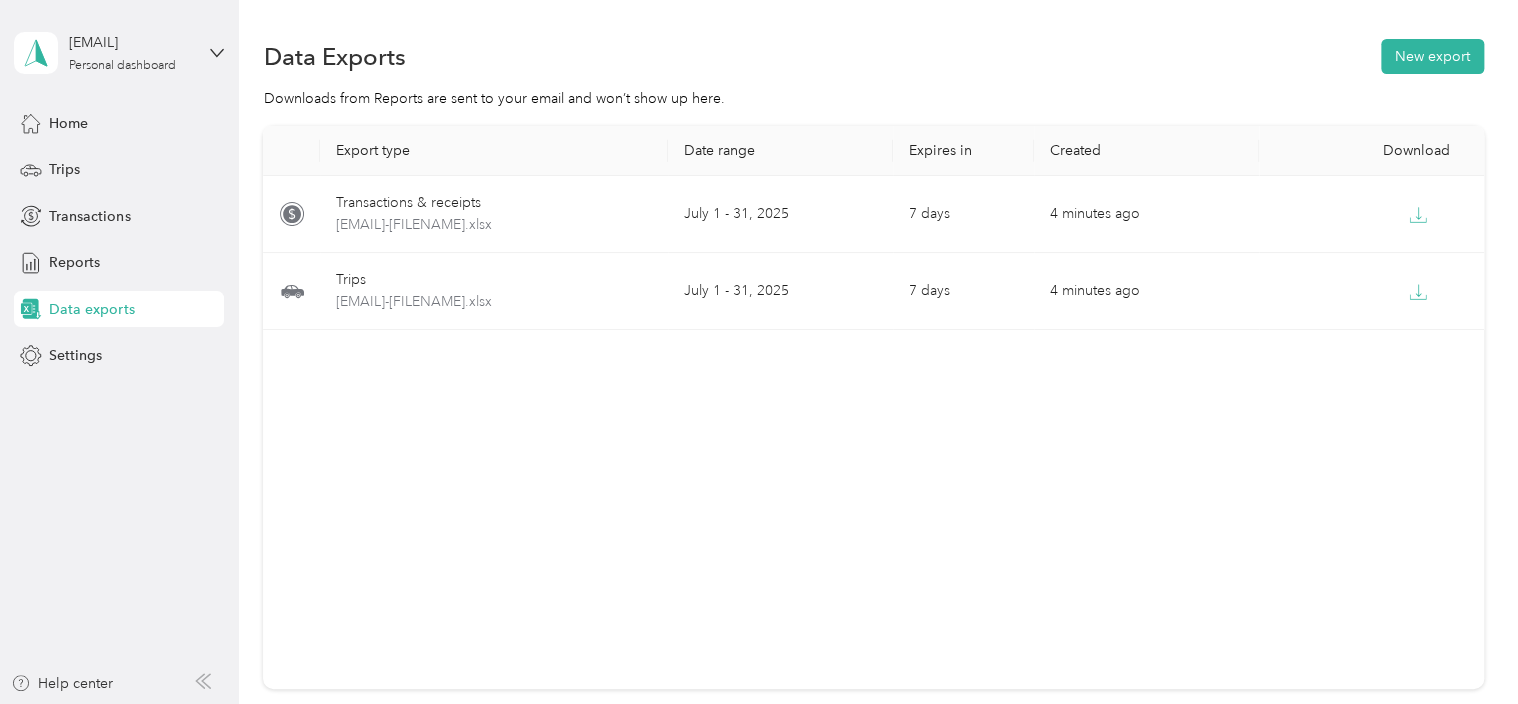 click on "Export type Date range Expires in Created Download             Transactions & receipts [EMAIL]-[FILENAME].xlsx [MONTH] [DAY] - [DAY], [YEAR] [DAYS] [TIME] ago Trips [EMAIL]-[FILENAME].xlsx [MONTH] [DAY] - [DAY], [YEAR] [DAYS] [TIME] ago" at bounding box center (873, 407) 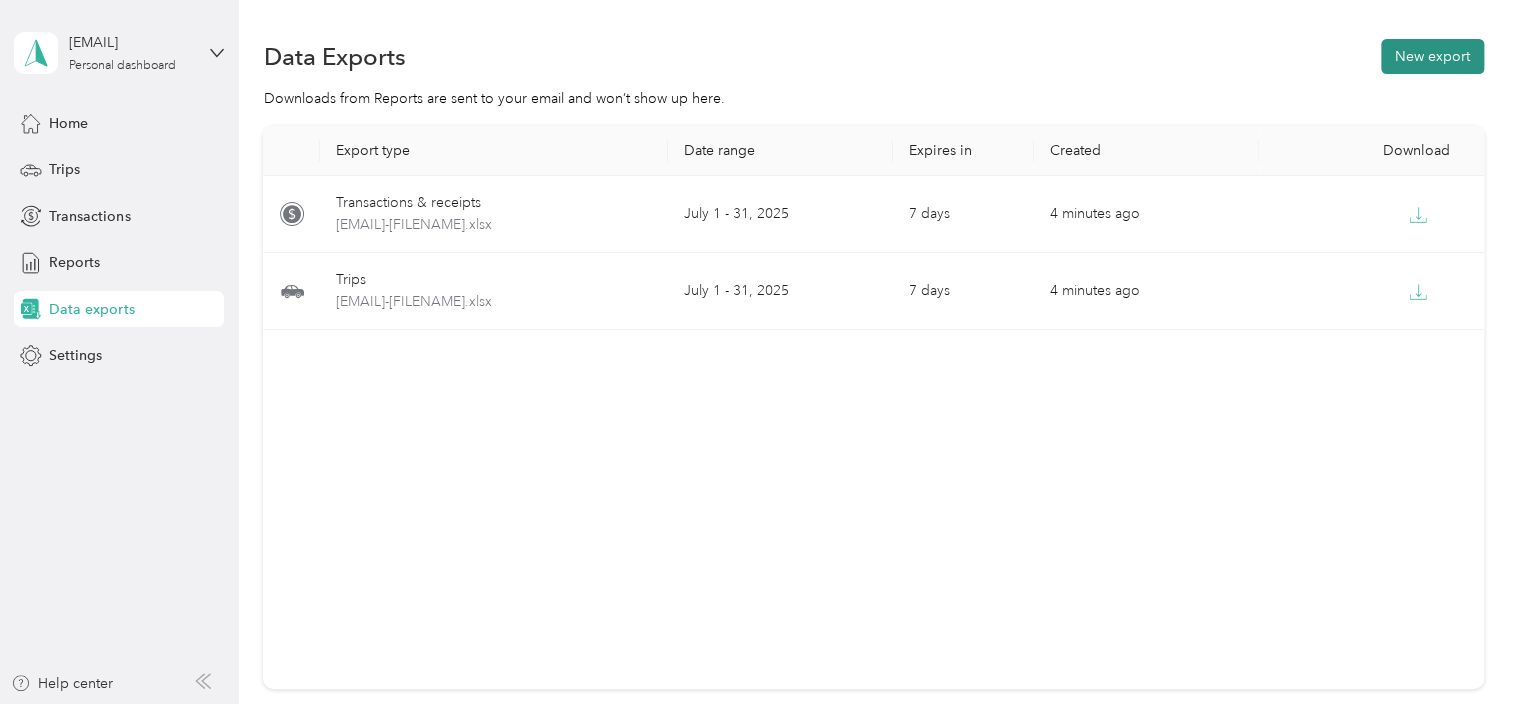 click on "New export" at bounding box center [1432, 56] 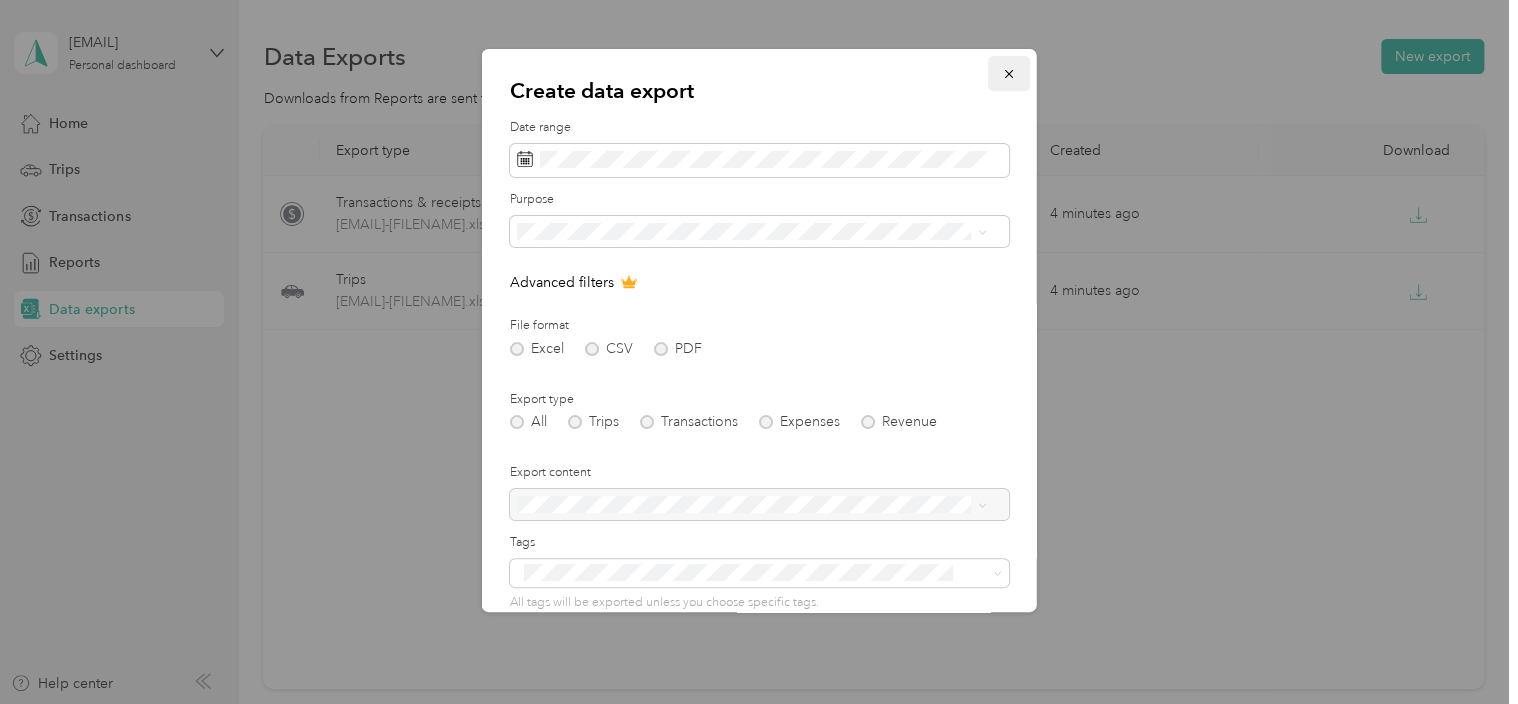 click at bounding box center (1009, 73) 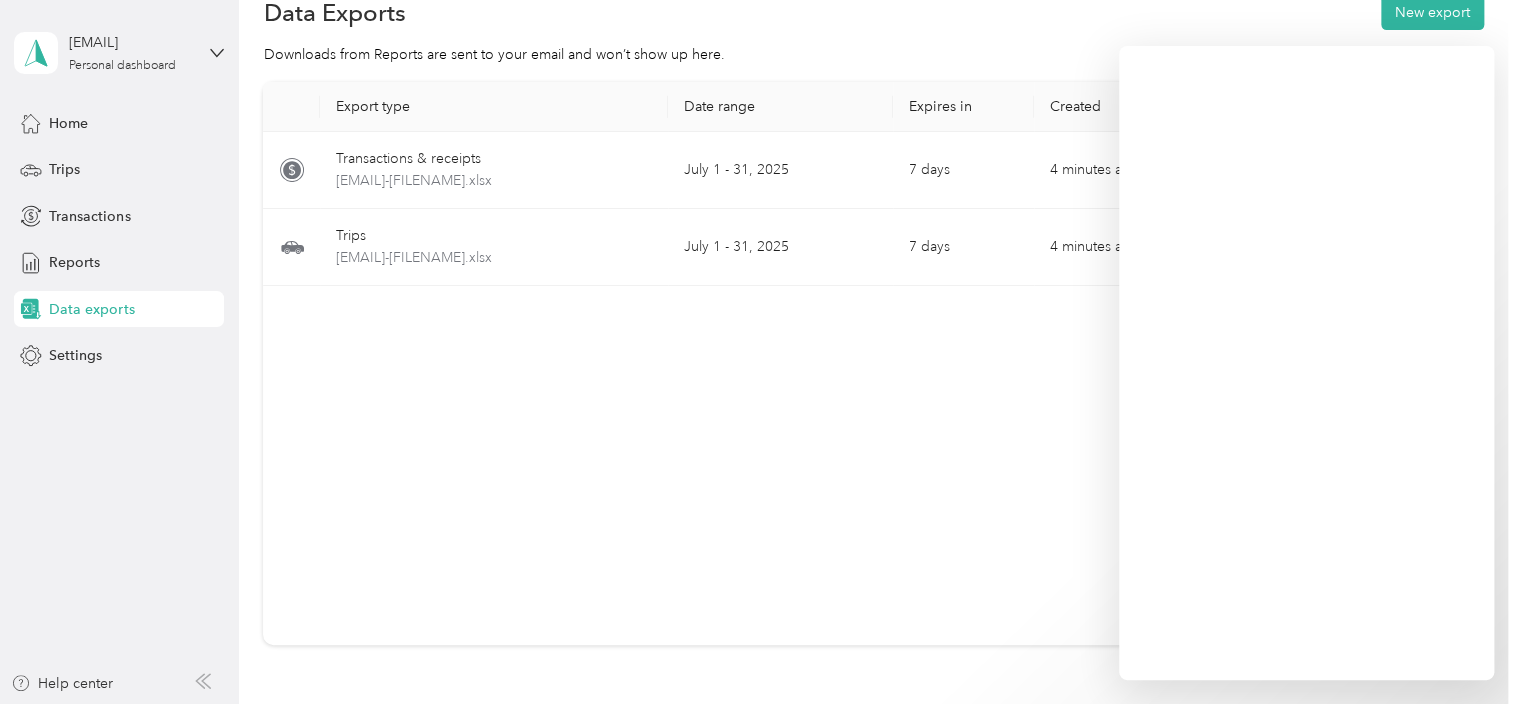 scroll, scrollTop: 0, scrollLeft: 0, axis: both 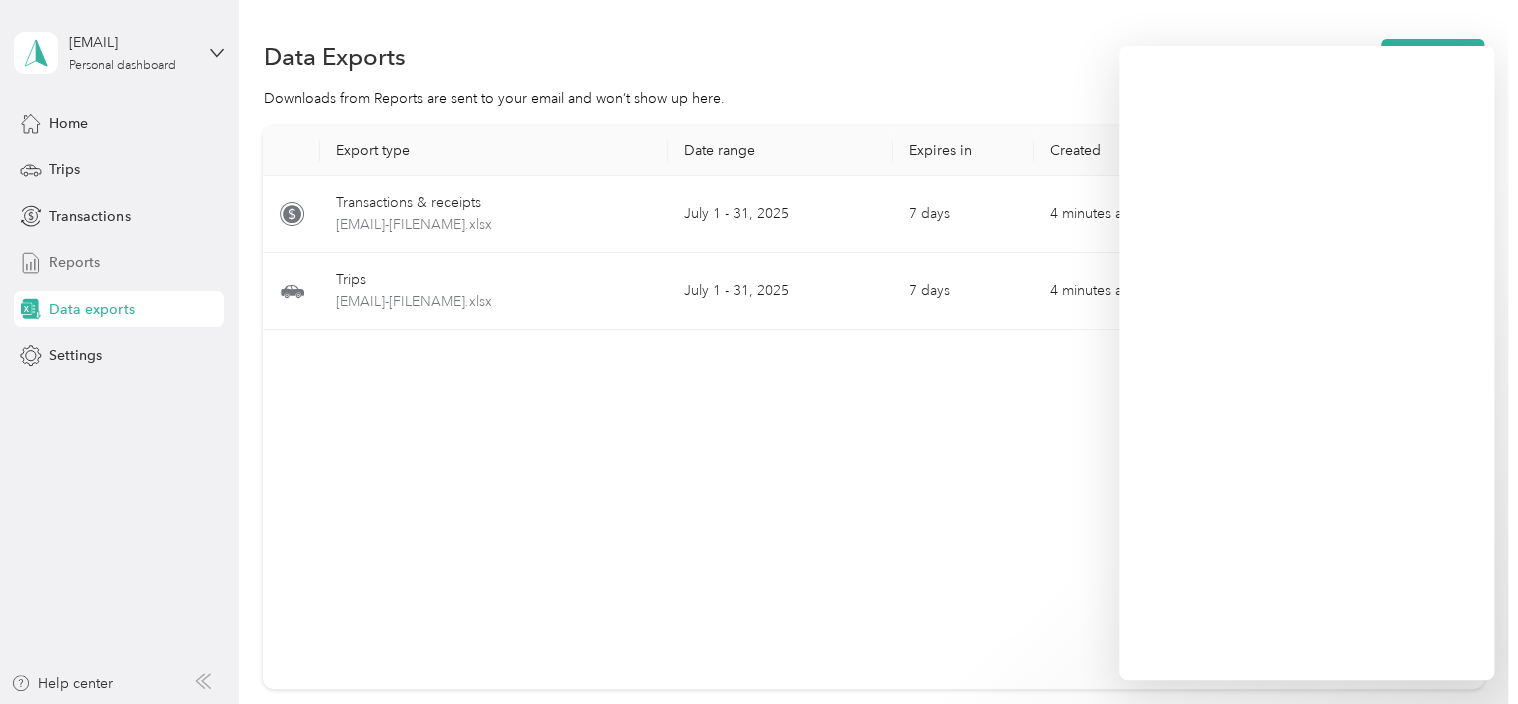 click on "Reports" at bounding box center [74, 262] 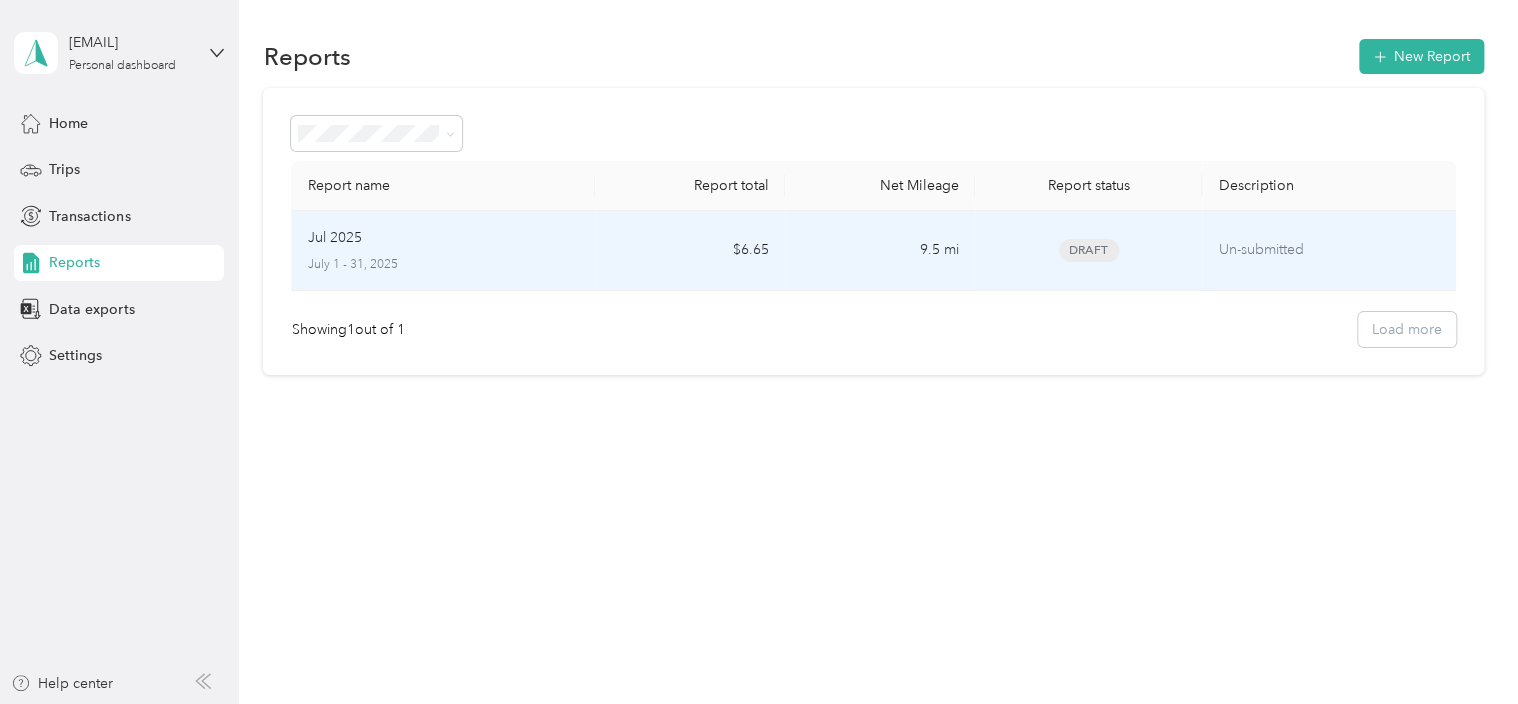 drag, startPoint x: 1308, startPoint y: 248, endPoint x: 1351, endPoint y: 250, distance: 43.046486 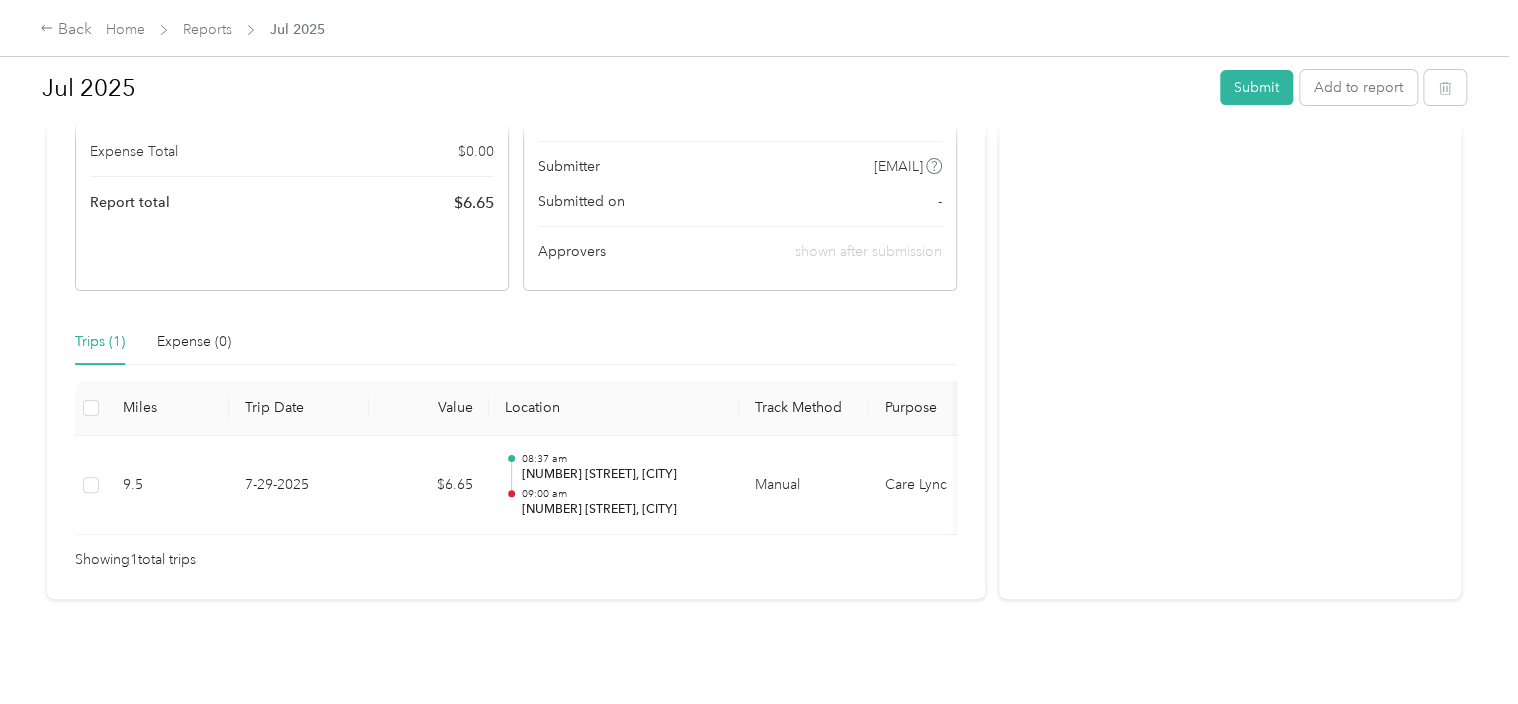 scroll, scrollTop: 0, scrollLeft: 0, axis: both 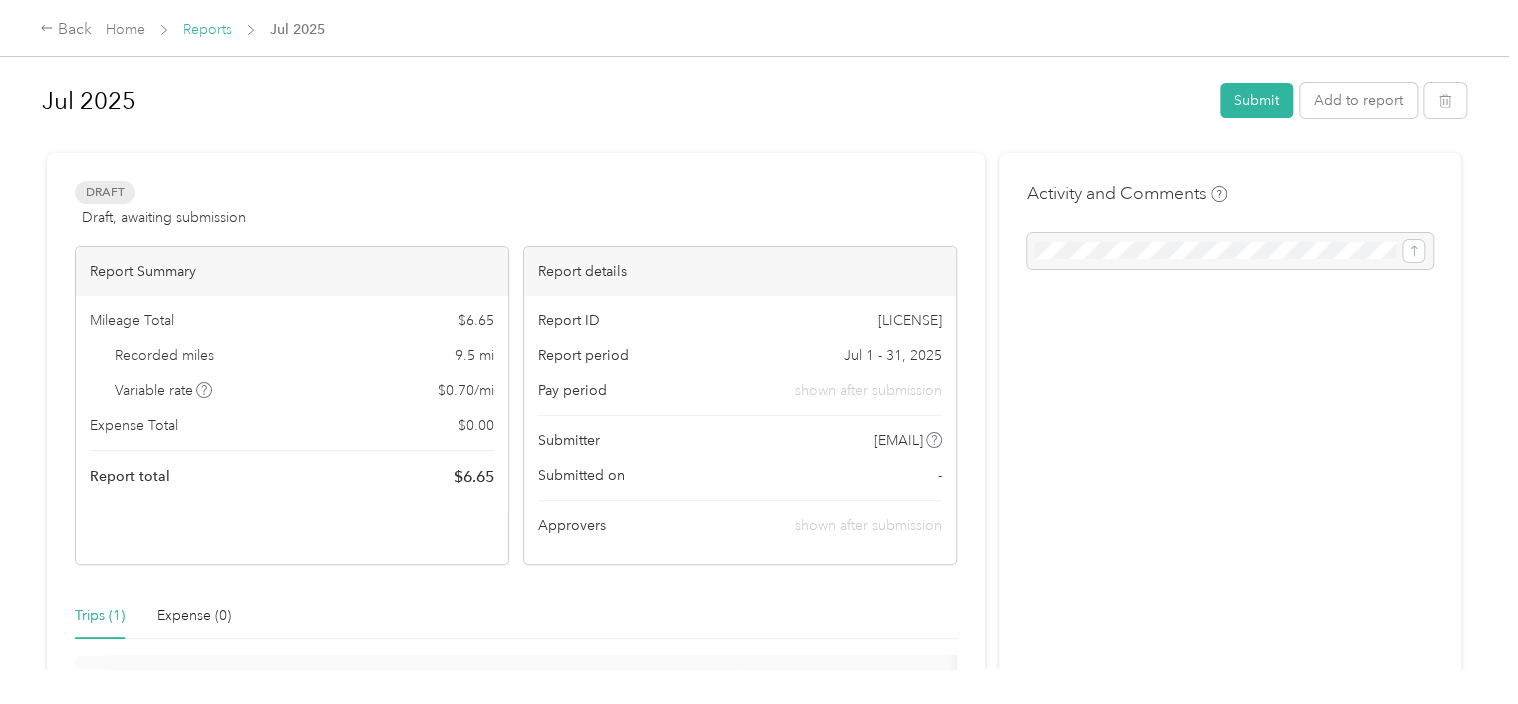 click on "Reports" at bounding box center (207, 29) 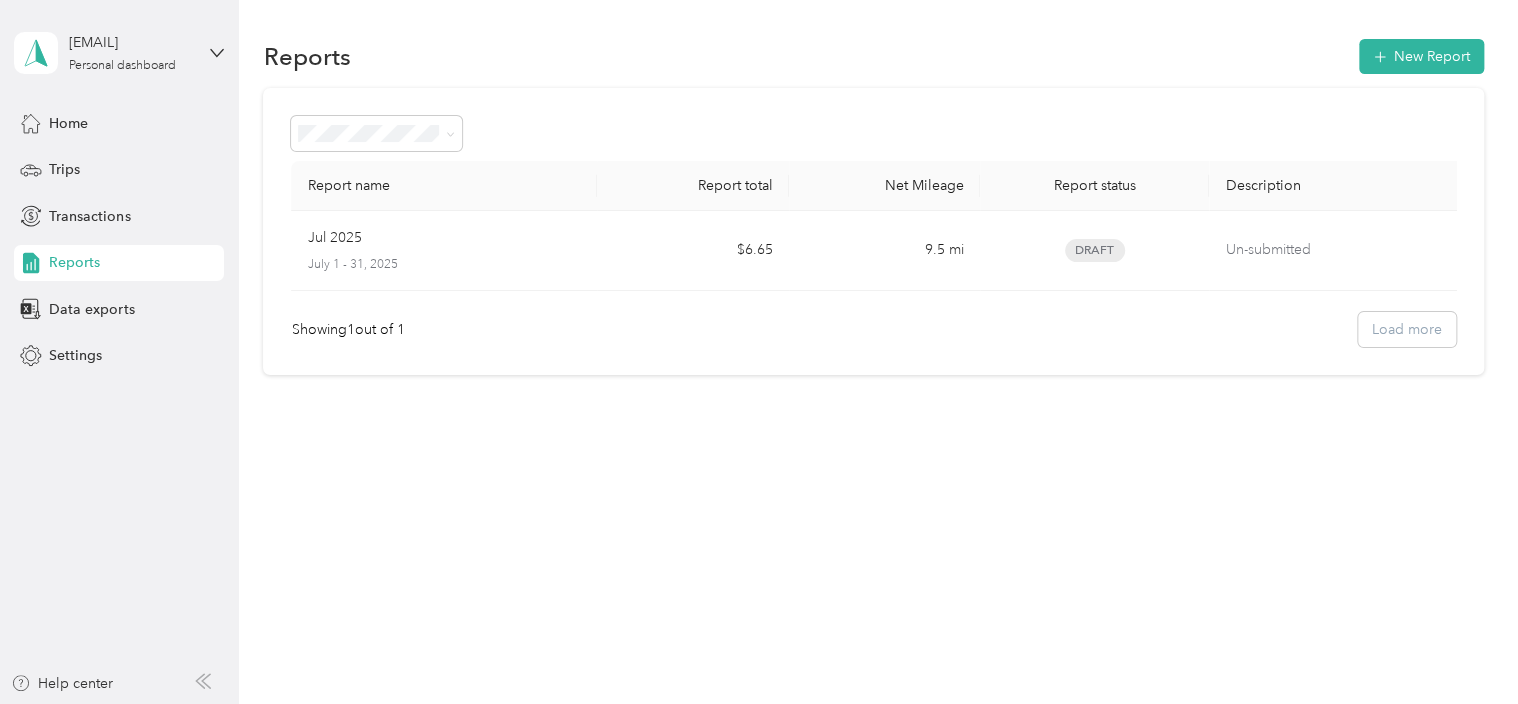 drag, startPoint x: 422, startPoint y: 264, endPoint x: 341, endPoint y: 446, distance: 199.21094 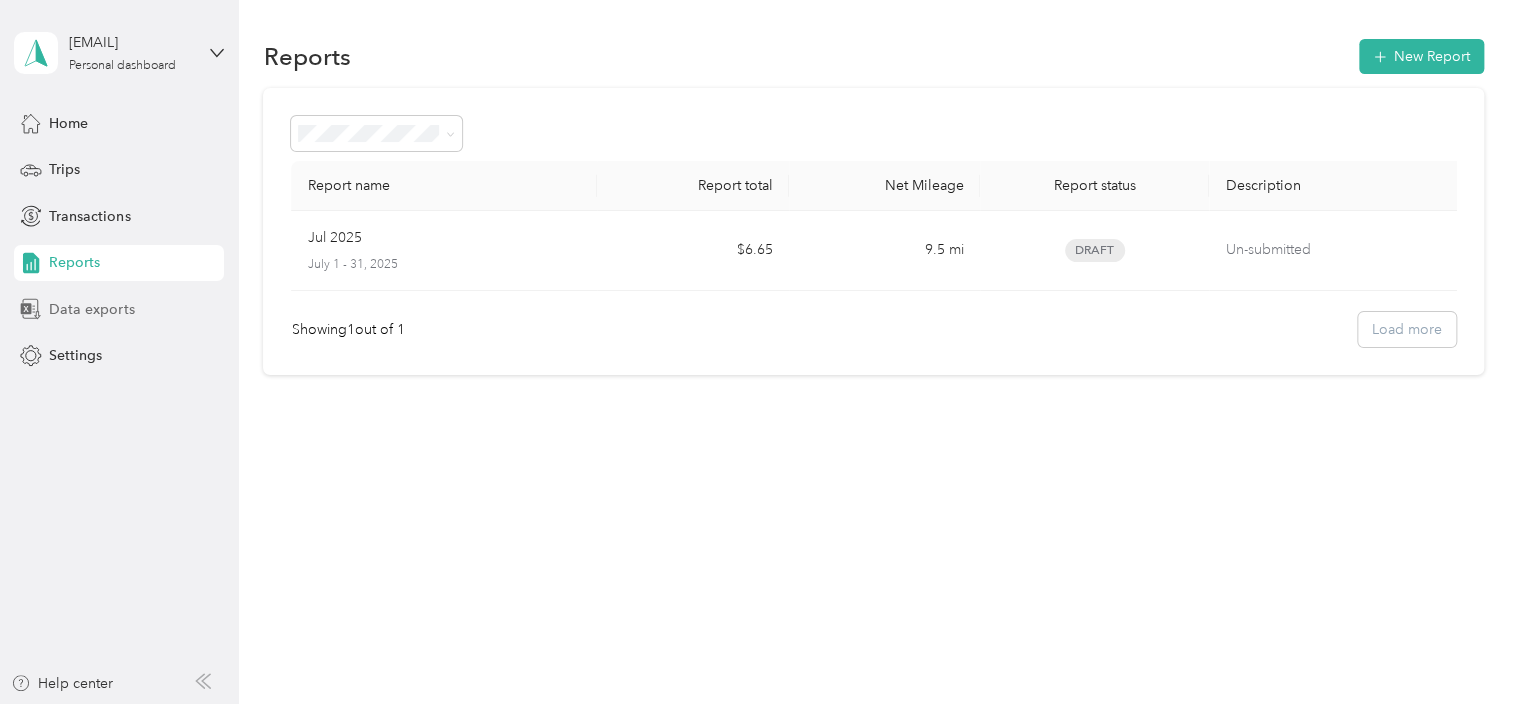 click on "Data exports" at bounding box center [91, 309] 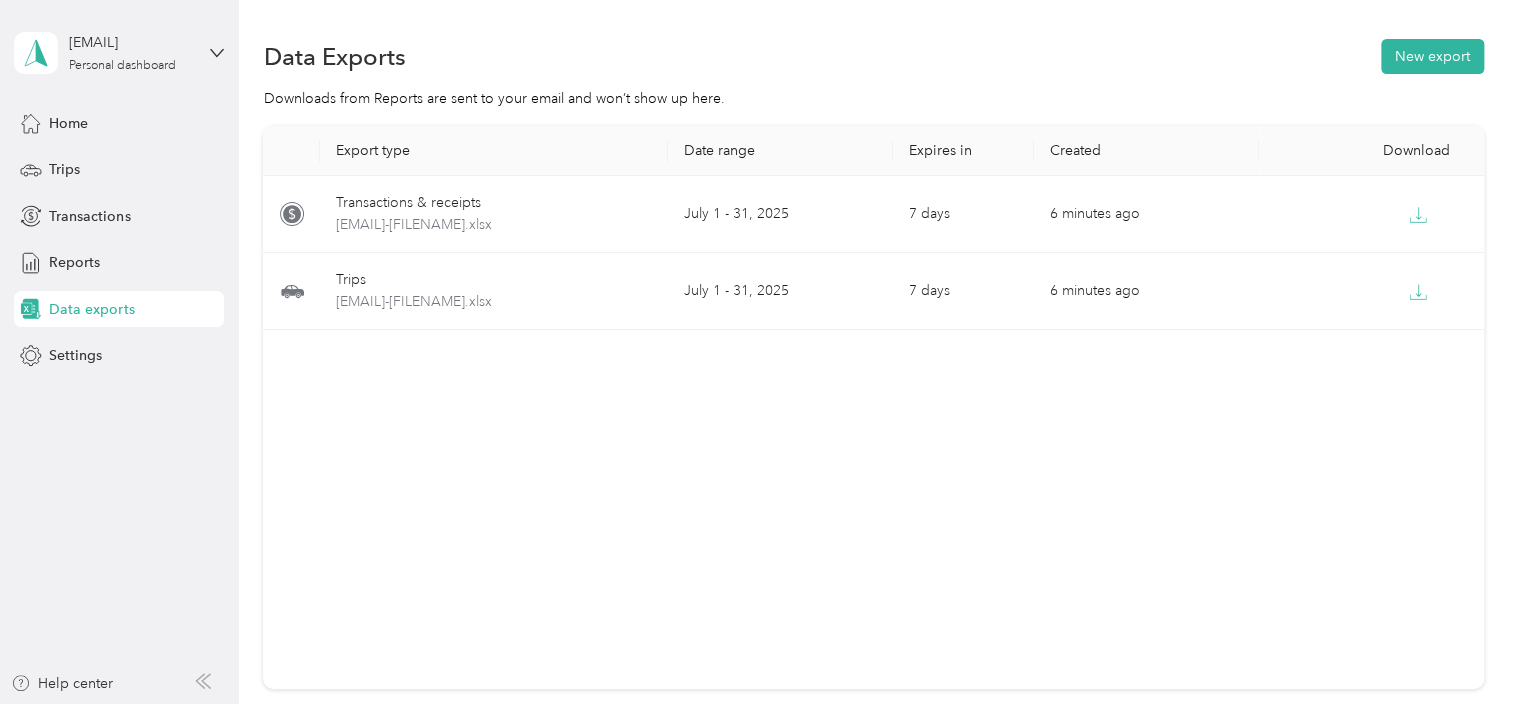 click on "Export type Date range Expires in Created Download             Transactions & receipts [EMAIL]-[FILENAME].xlsx [MONTH] [DAY] - [DAY], [YEAR] [DAYS] [TIME] ago Trips [EMAIL]-[FILENAME].xlsx [MONTH] [DAY] - [DAY], [YEAR] [DAYS] [TIME] ago" at bounding box center [873, 407] 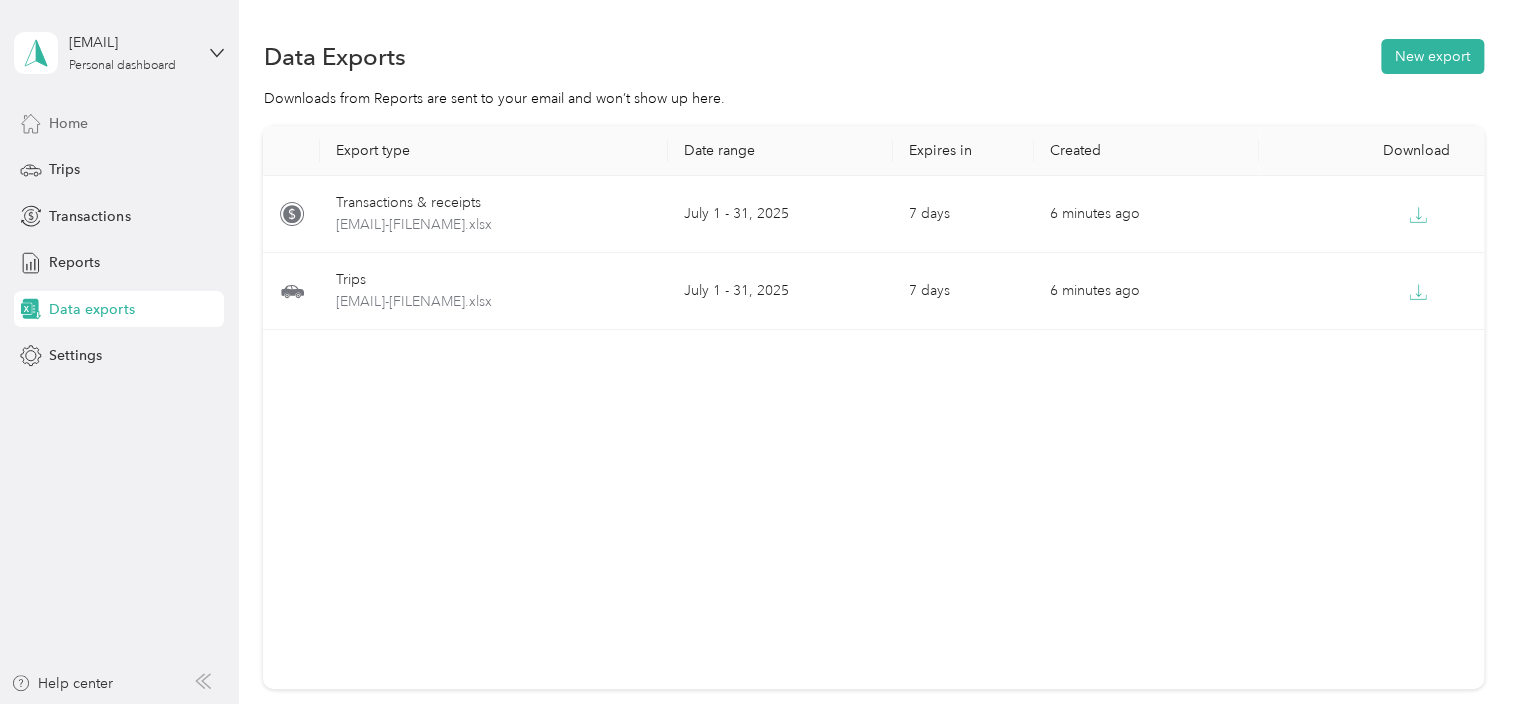 click on "Home" at bounding box center [68, 123] 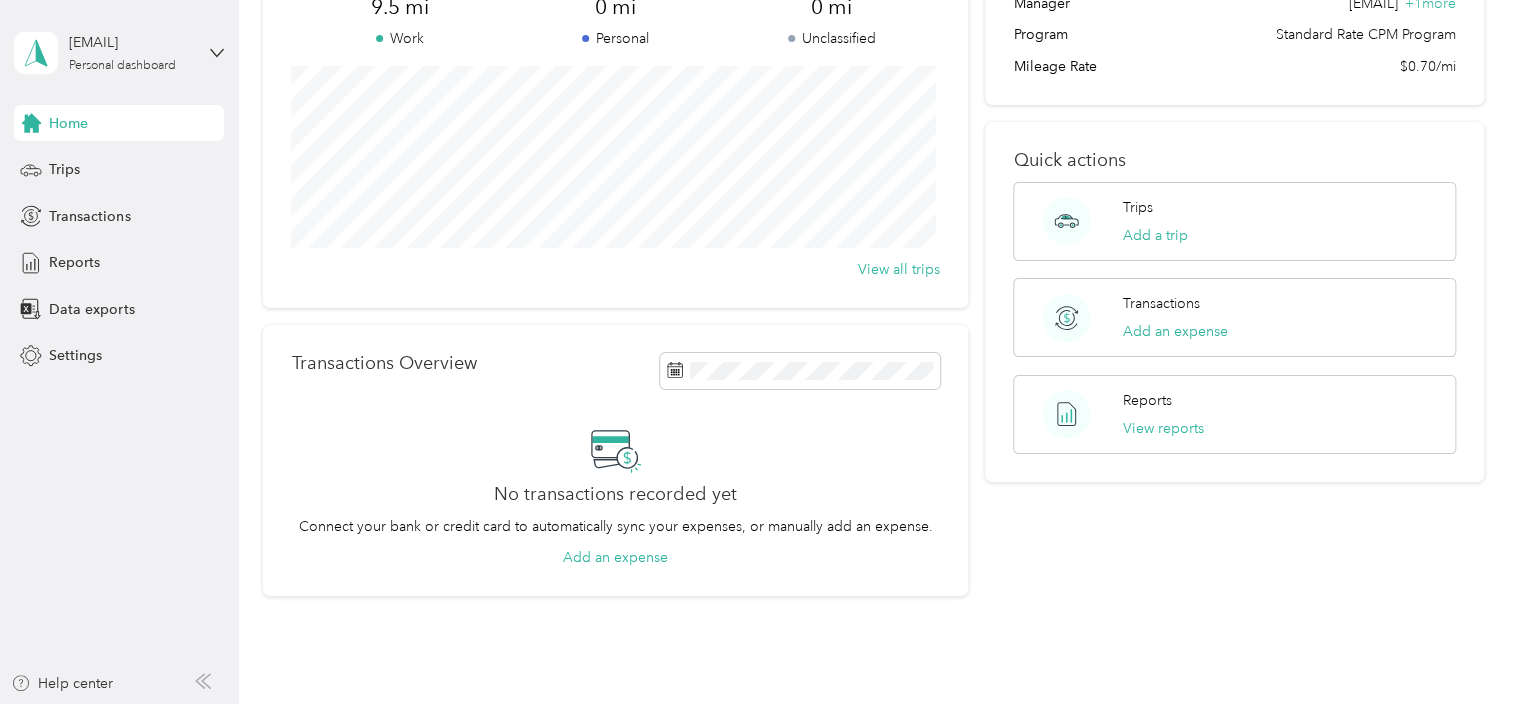 scroll, scrollTop: 200, scrollLeft: 0, axis: vertical 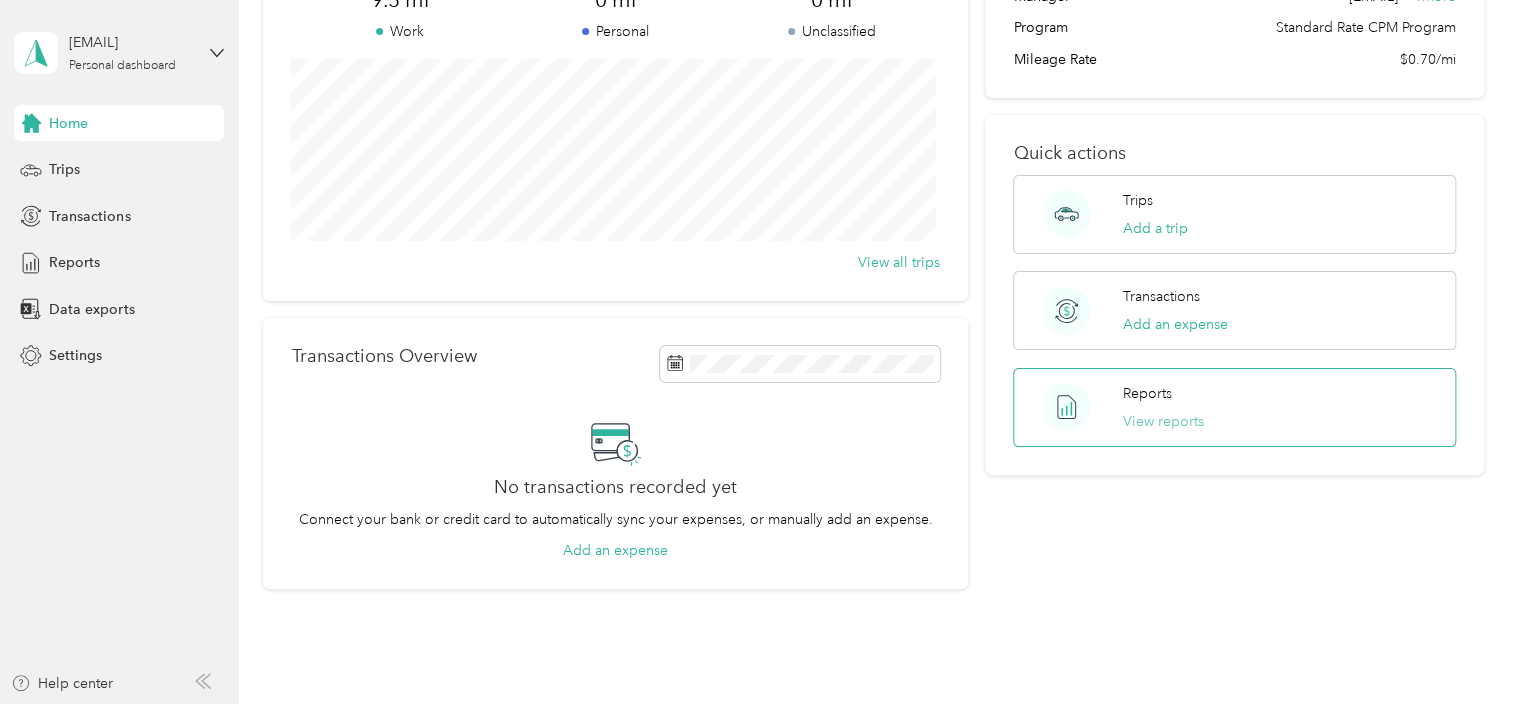 click on "View reports" at bounding box center (1163, 421) 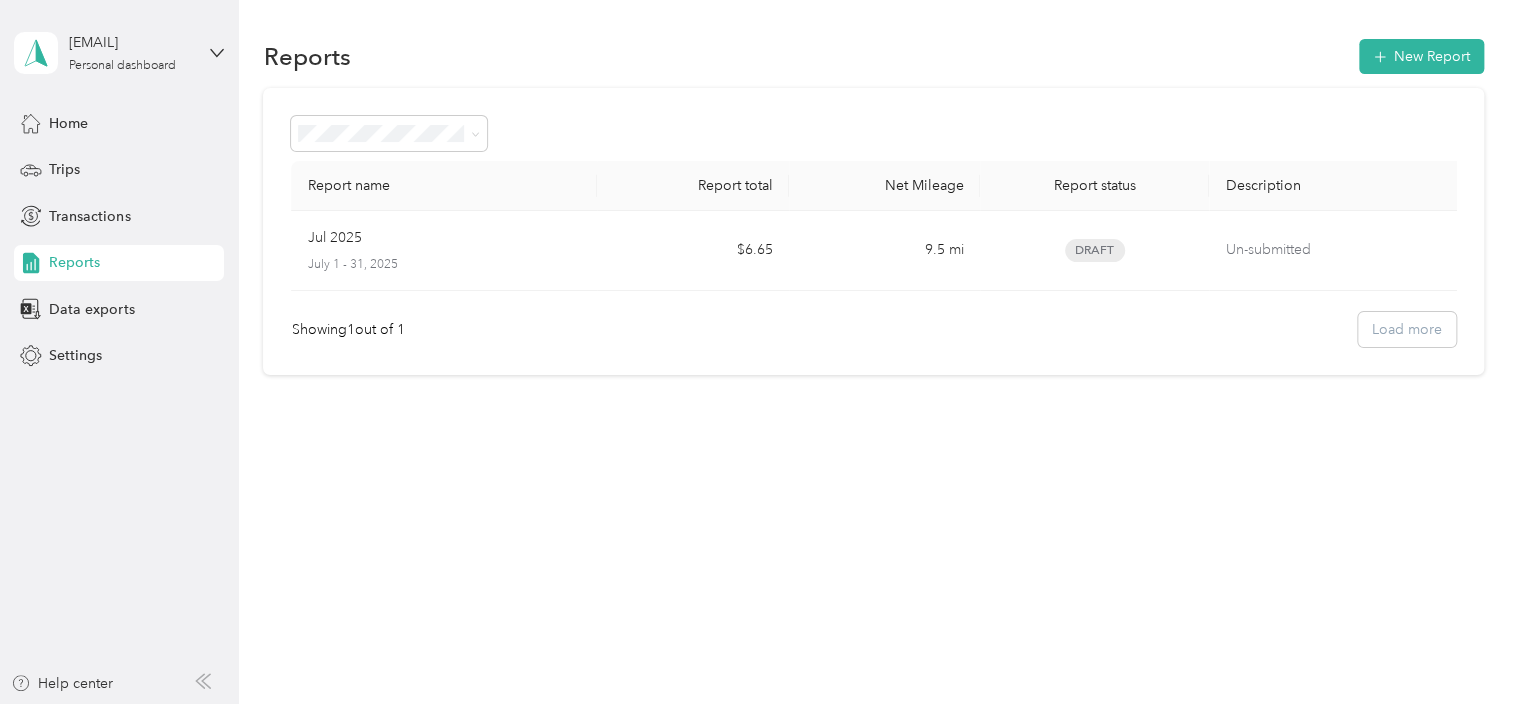 scroll, scrollTop: 0, scrollLeft: 0, axis: both 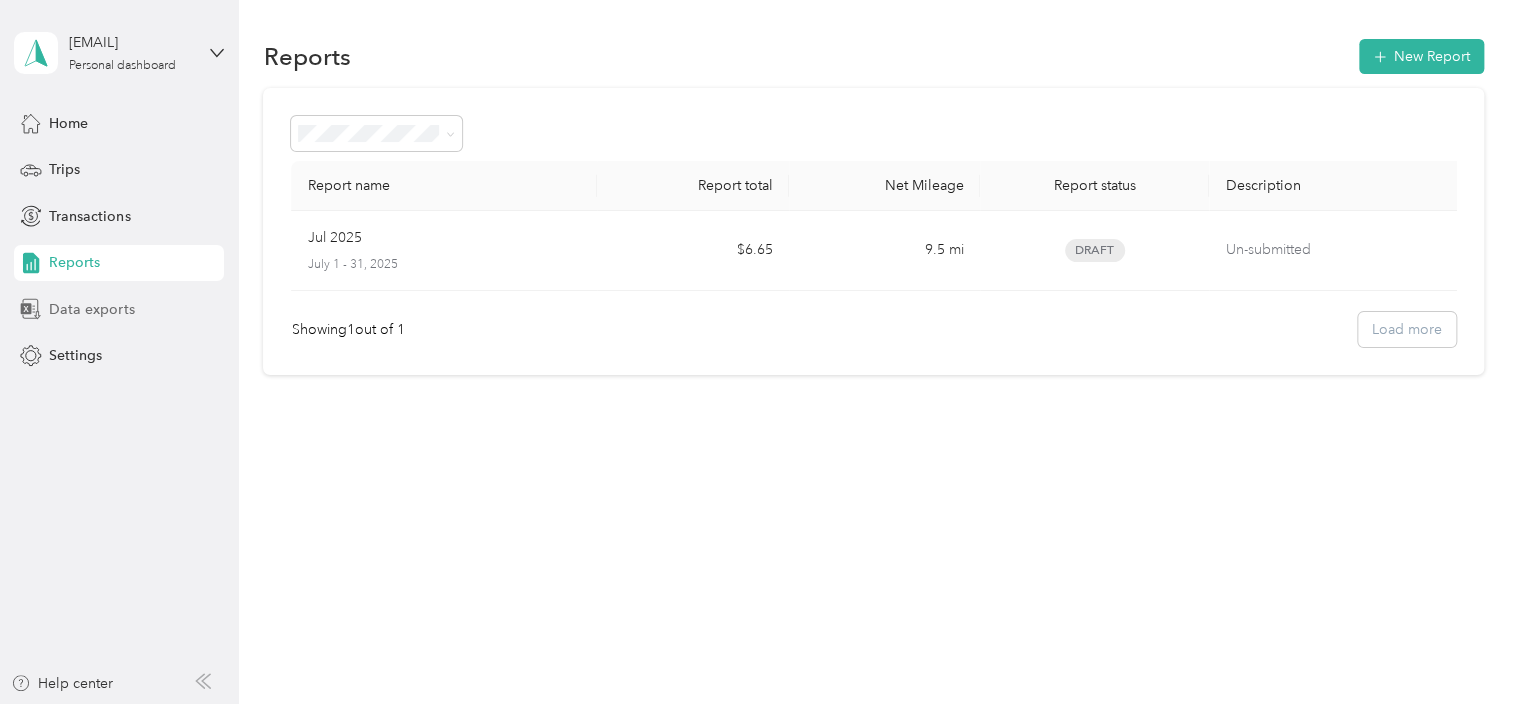click on "Data exports" at bounding box center (91, 309) 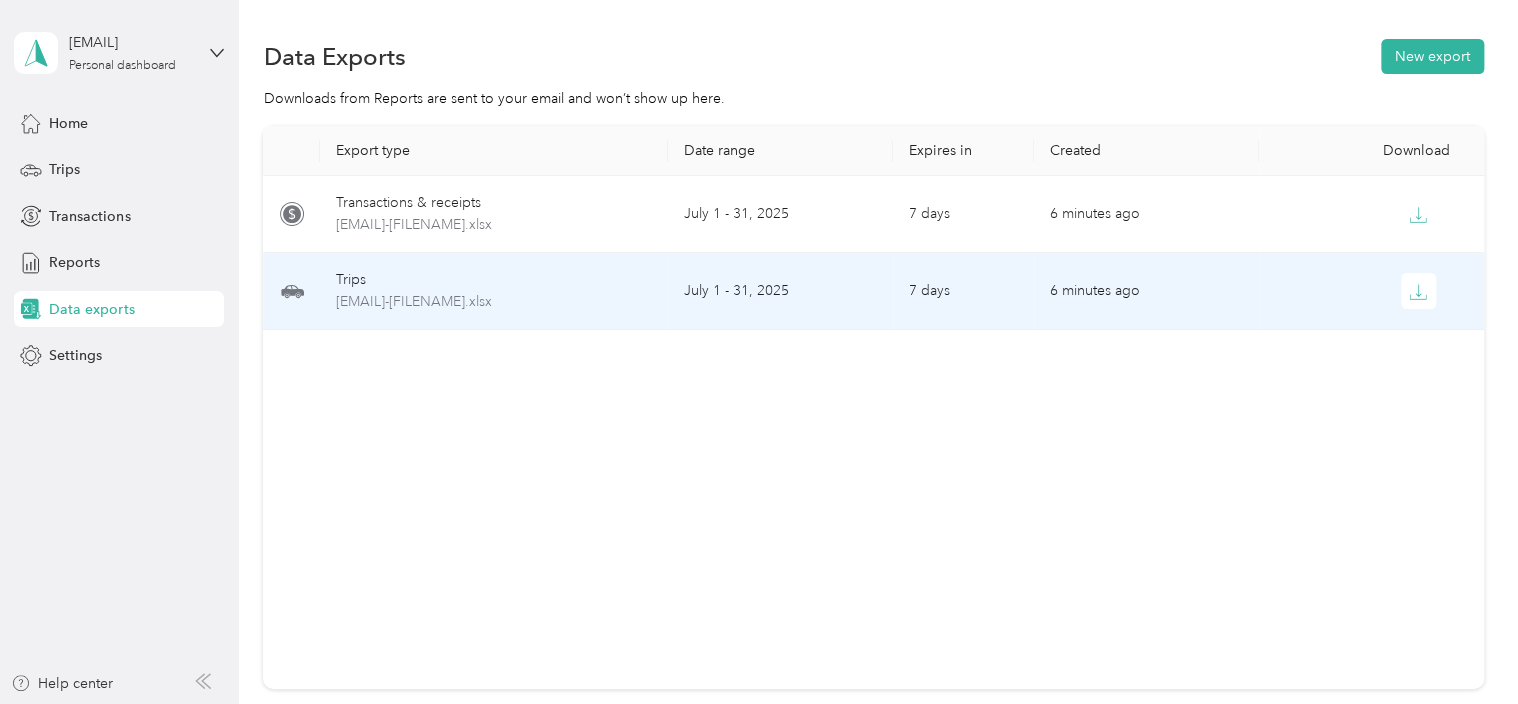click on "Trips" at bounding box center [494, 280] 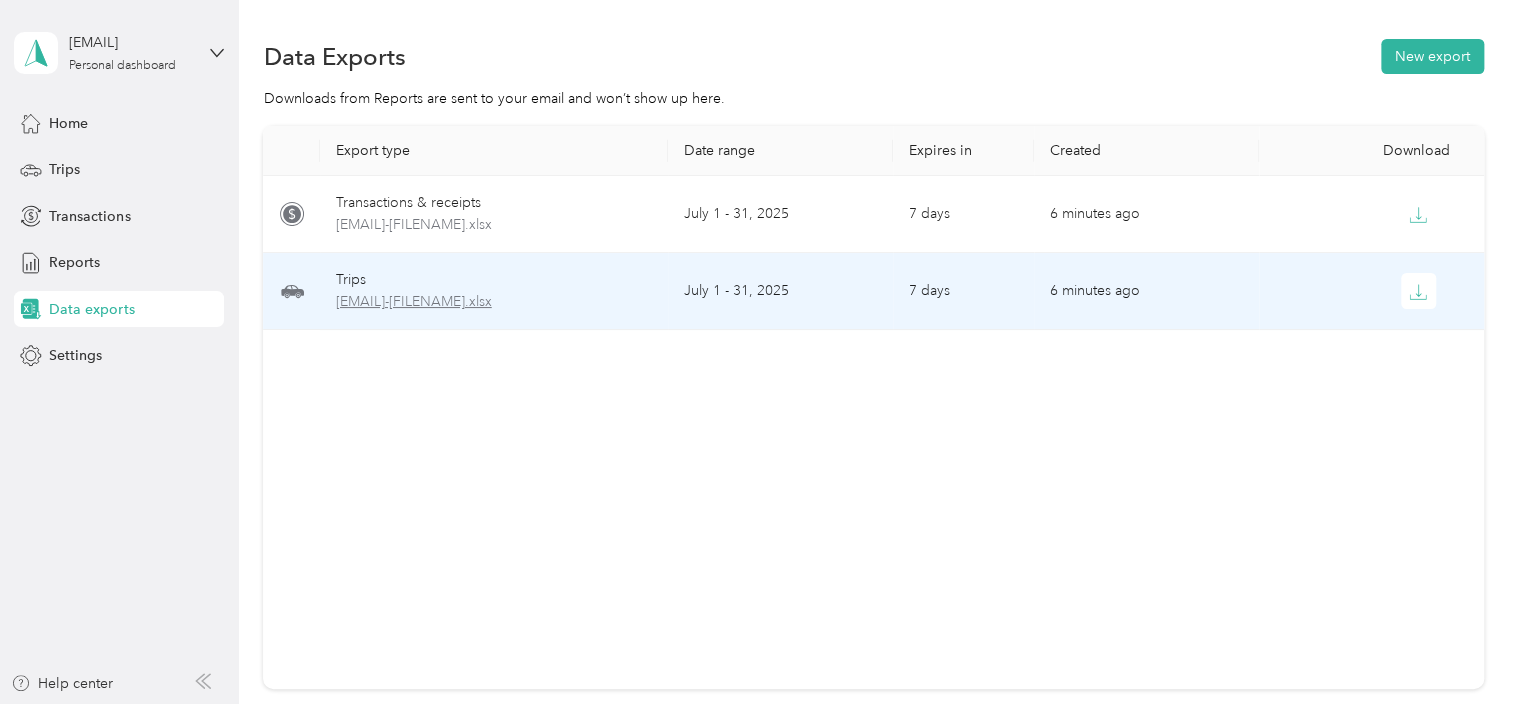 click on "[EMAIL]-[FILENAME].xlsx" at bounding box center [494, 302] 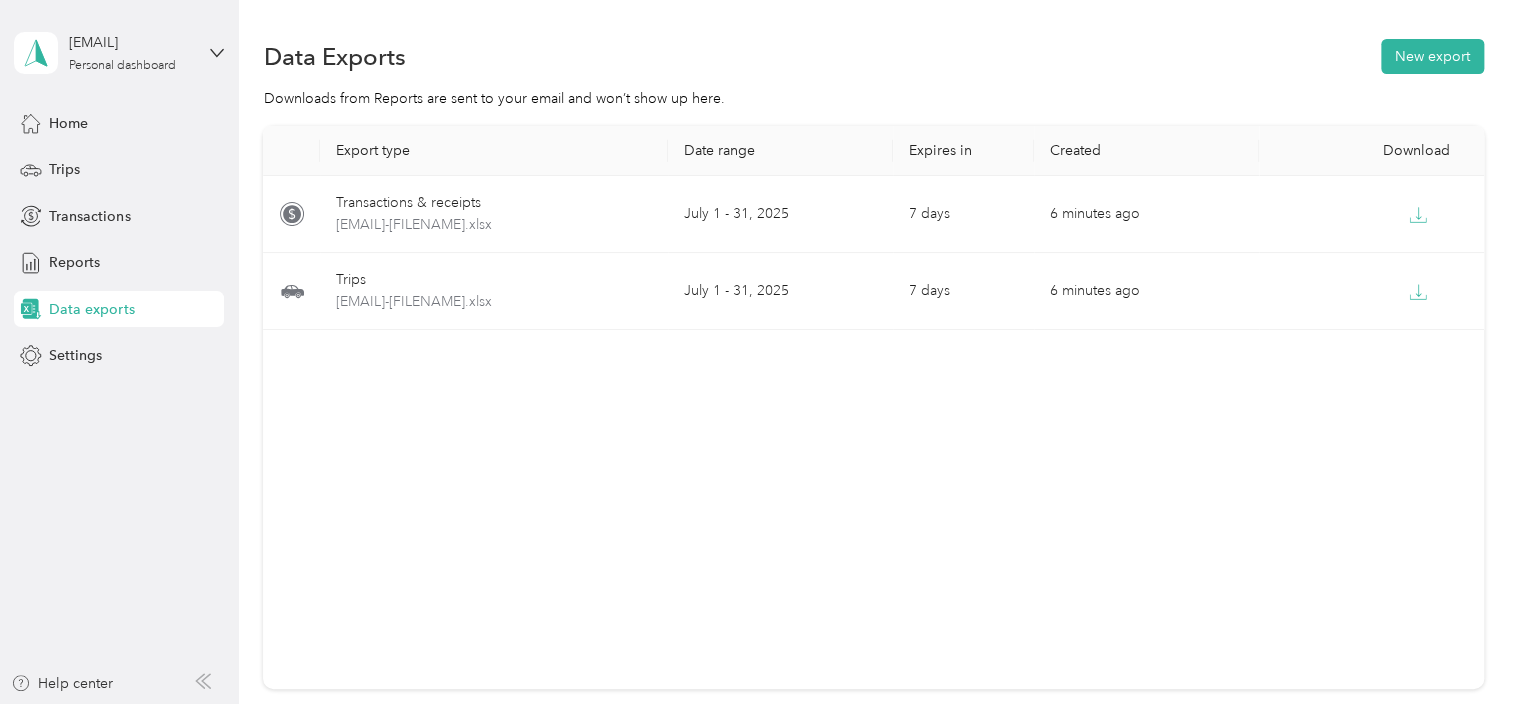 drag, startPoint x: 632, startPoint y: 308, endPoint x: 655, endPoint y: 388, distance: 83.240616 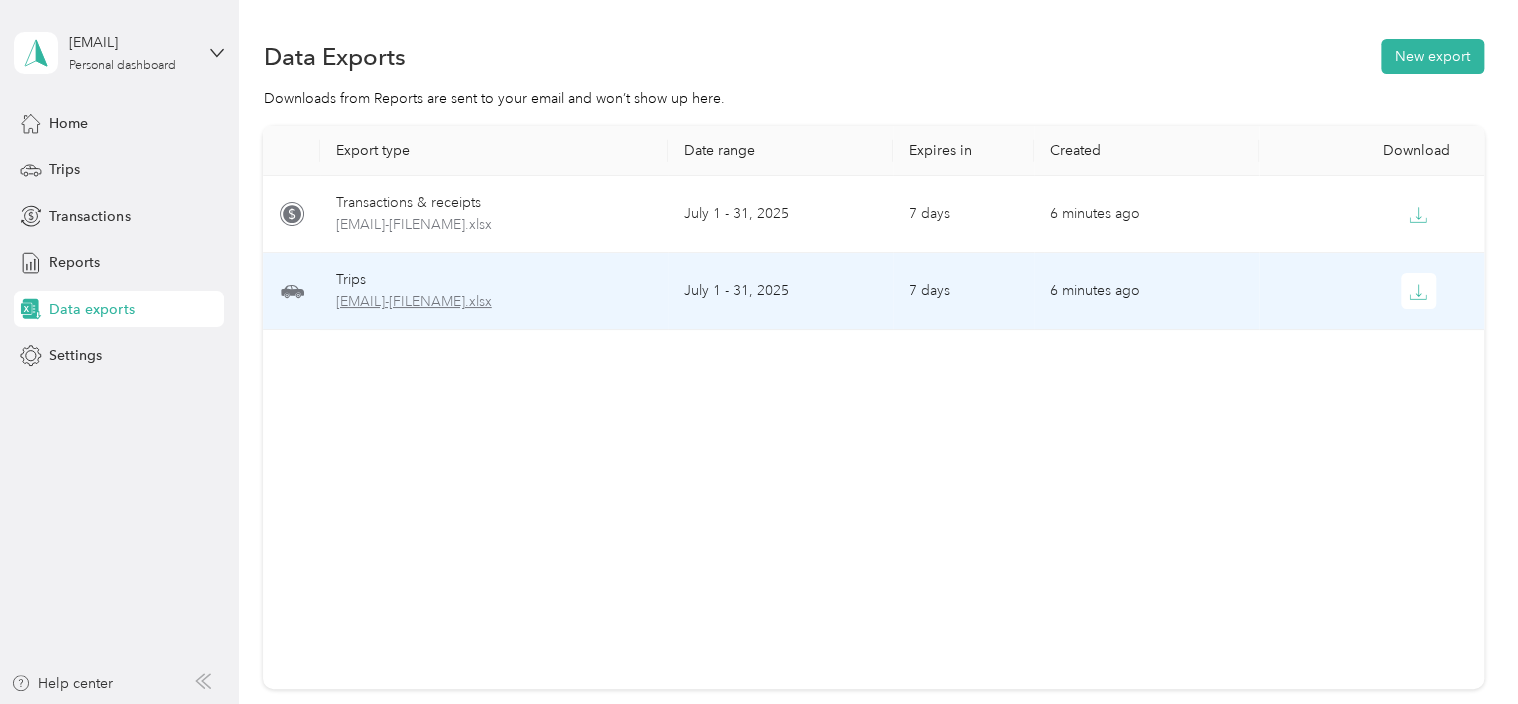 click on "[EMAIL]-[FILENAME].xlsx" at bounding box center [494, 302] 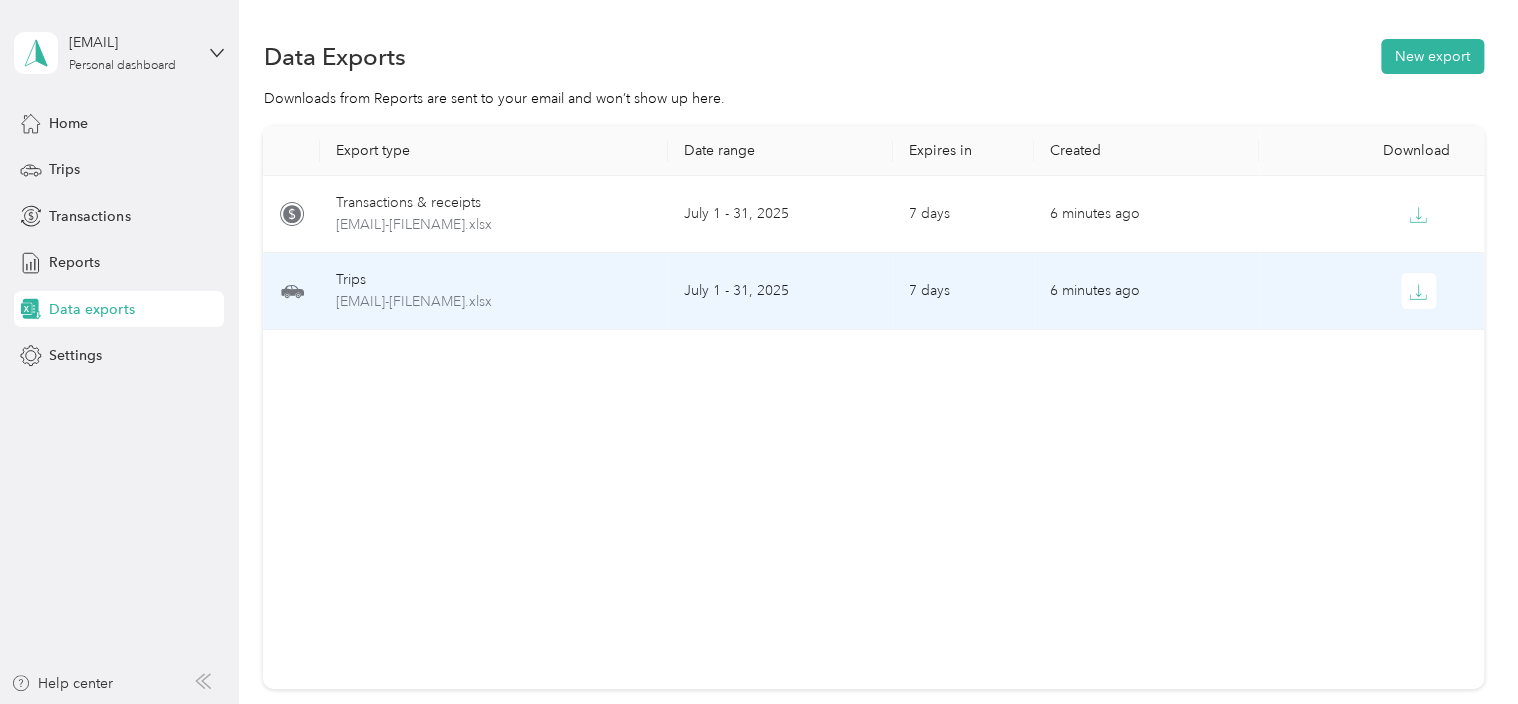 click on "Trips [EMAIL]-[FILENAME].xlsx" at bounding box center (494, 291) 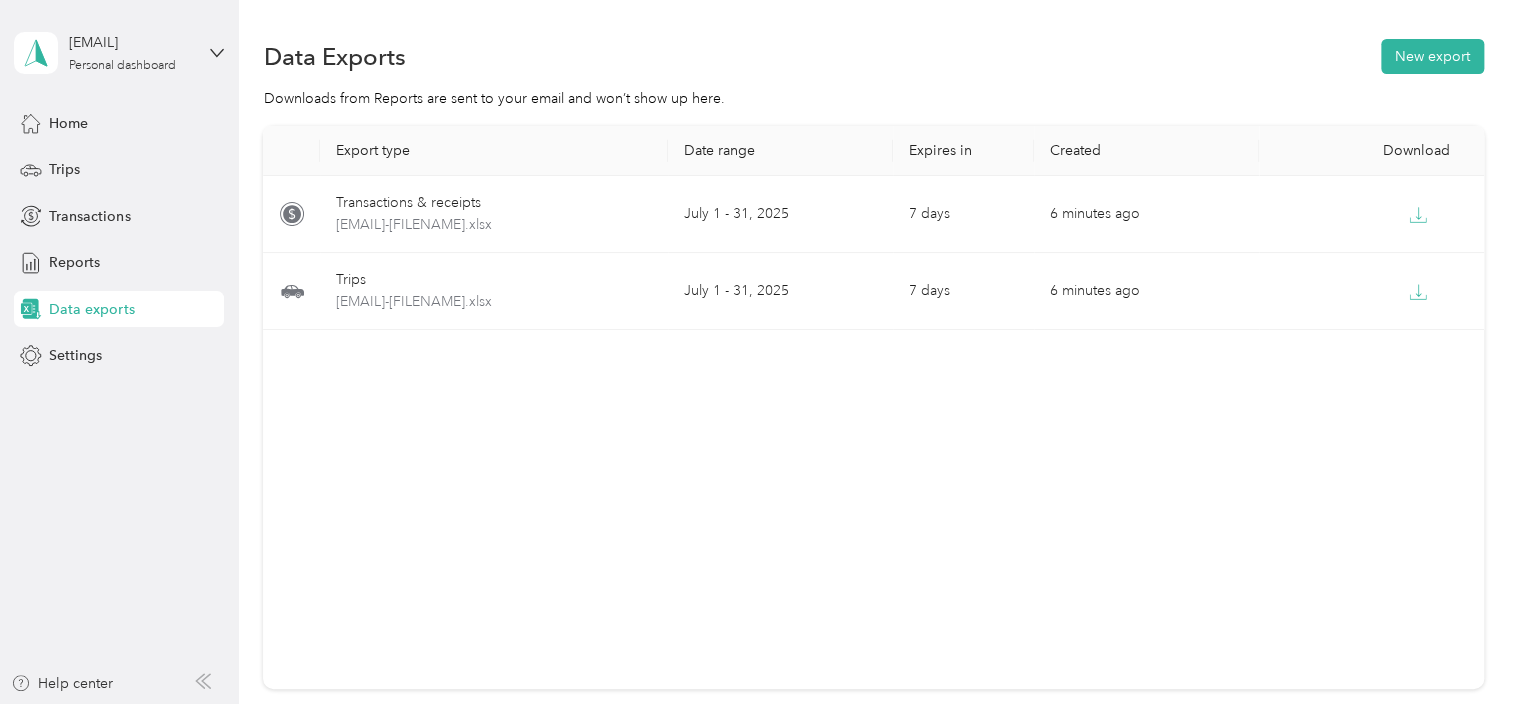 drag, startPoint x: 655, startPoint y: 301, endPoint x: 608, endPoint y: 424, distance: 131.67384 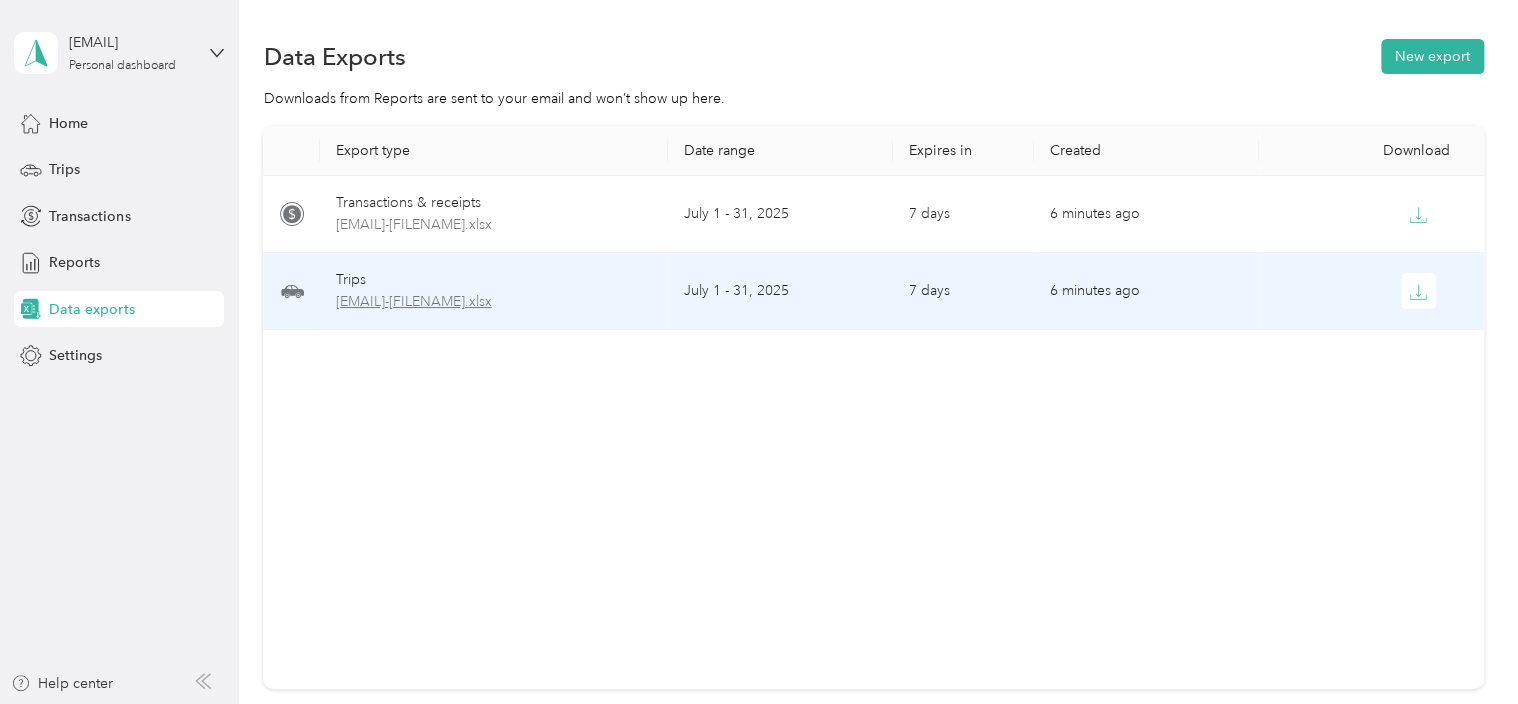click on "[EMAIL]-[FILENAME].xlsx" at bounding box center (494, 302) 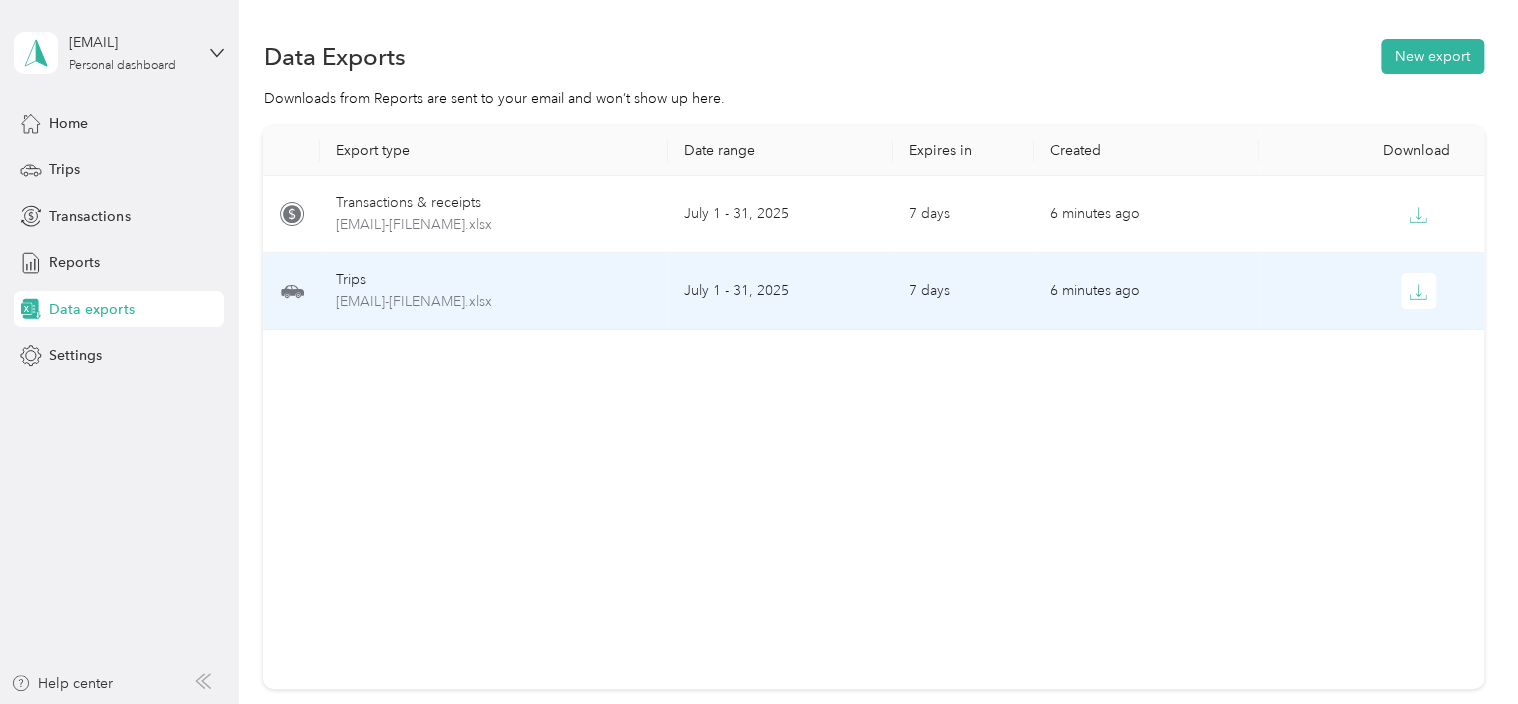 drag, startPoint x: 625, startPoint y: 276, endPoint x: 648, endPoint y: 277, distance: 23.021729 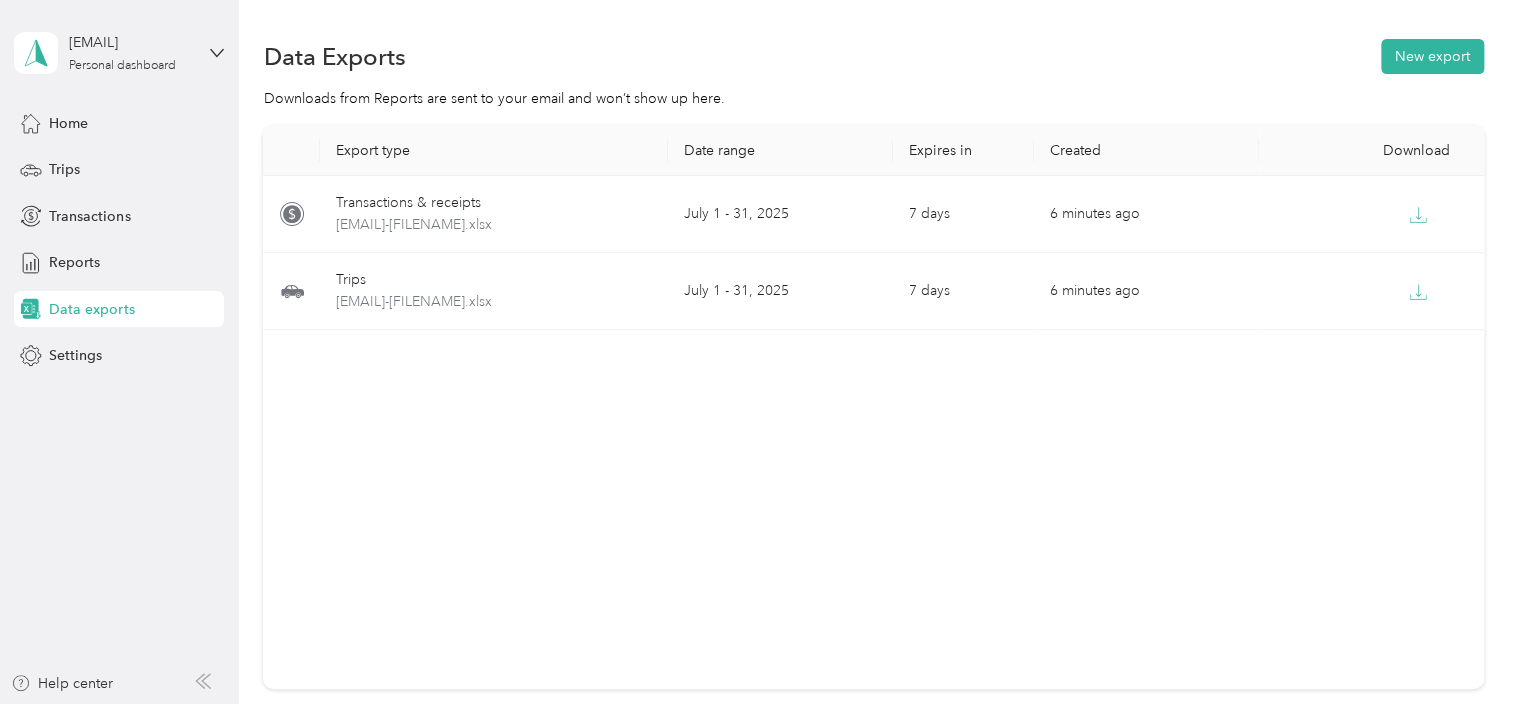 click on "Export type Date range Expires in Created Download             Transactions & receipts [EMAIL]-[FILENAME].xlsx [MONTH] [DAY] - [DAY], [YEAR] [DAYS] [TIME] ago Trips [EMAIL]-[FILENAME].xlsx [MONTH] [DAY] - [DAY], [YEAR] [DAYS] [TIME] ago" at bounding box center [873, 407] 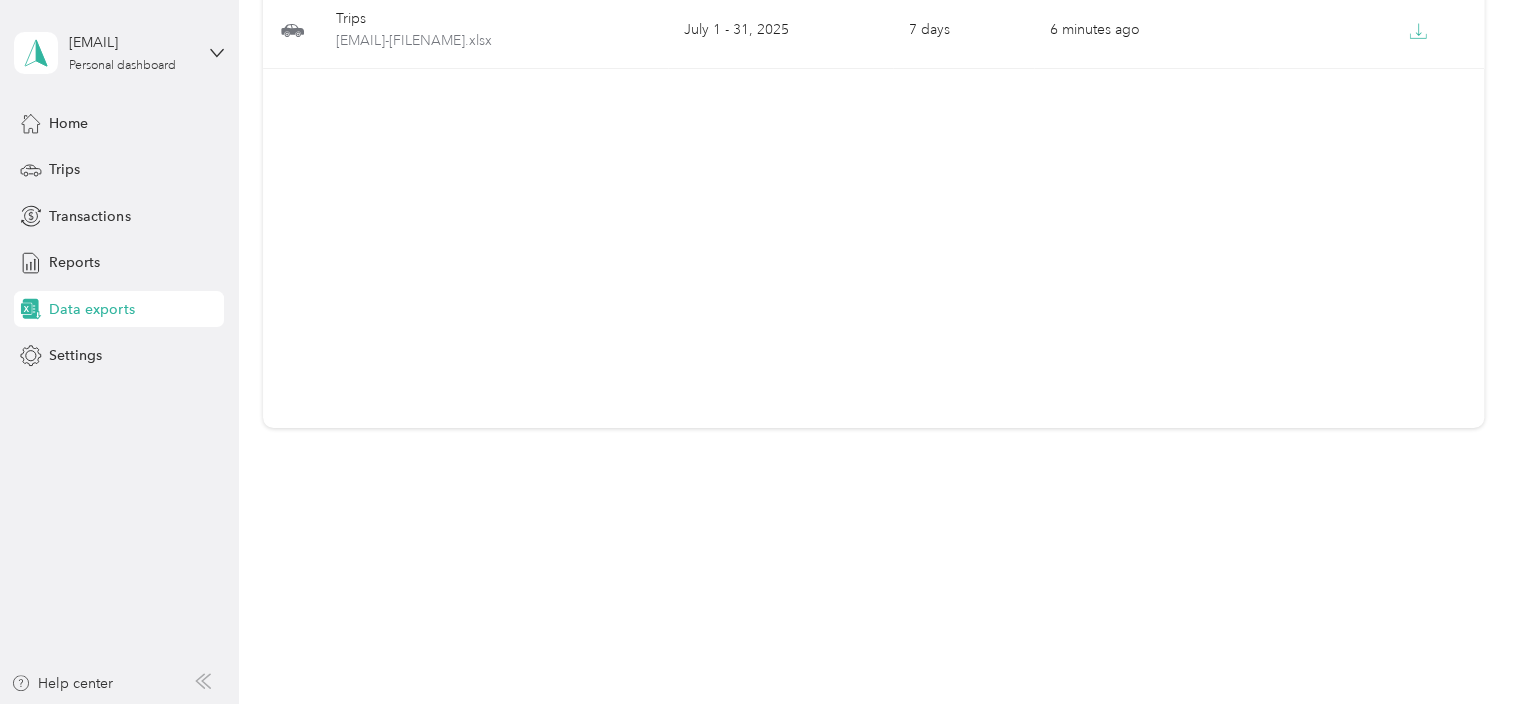 scroll, scrollTop: 0, scrollLeft: 0, axis: both 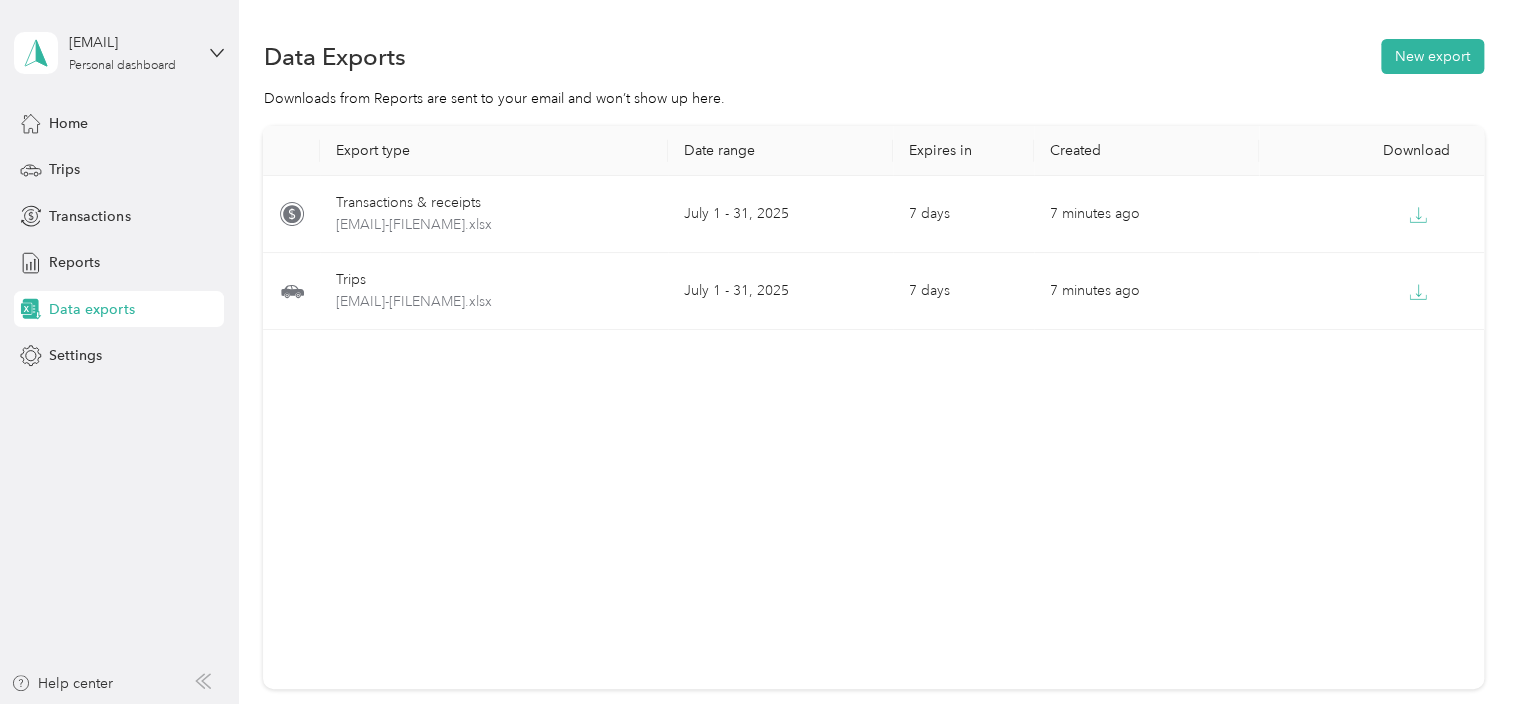 click on "Export type Date range Expires in Created Download             Transactions & receipts [EMAIL]-[FILENAME].xlsx [MONTH] [DAY] - [DAY], [YEAR] [DAYS] [TIME] ago Trips [EMAIL]-[FILENAME].xlsx [MONTH] [DAY] - [DAY], [YEAR] [DAYS] [TIME] ago" at bounding box center (873, 407) 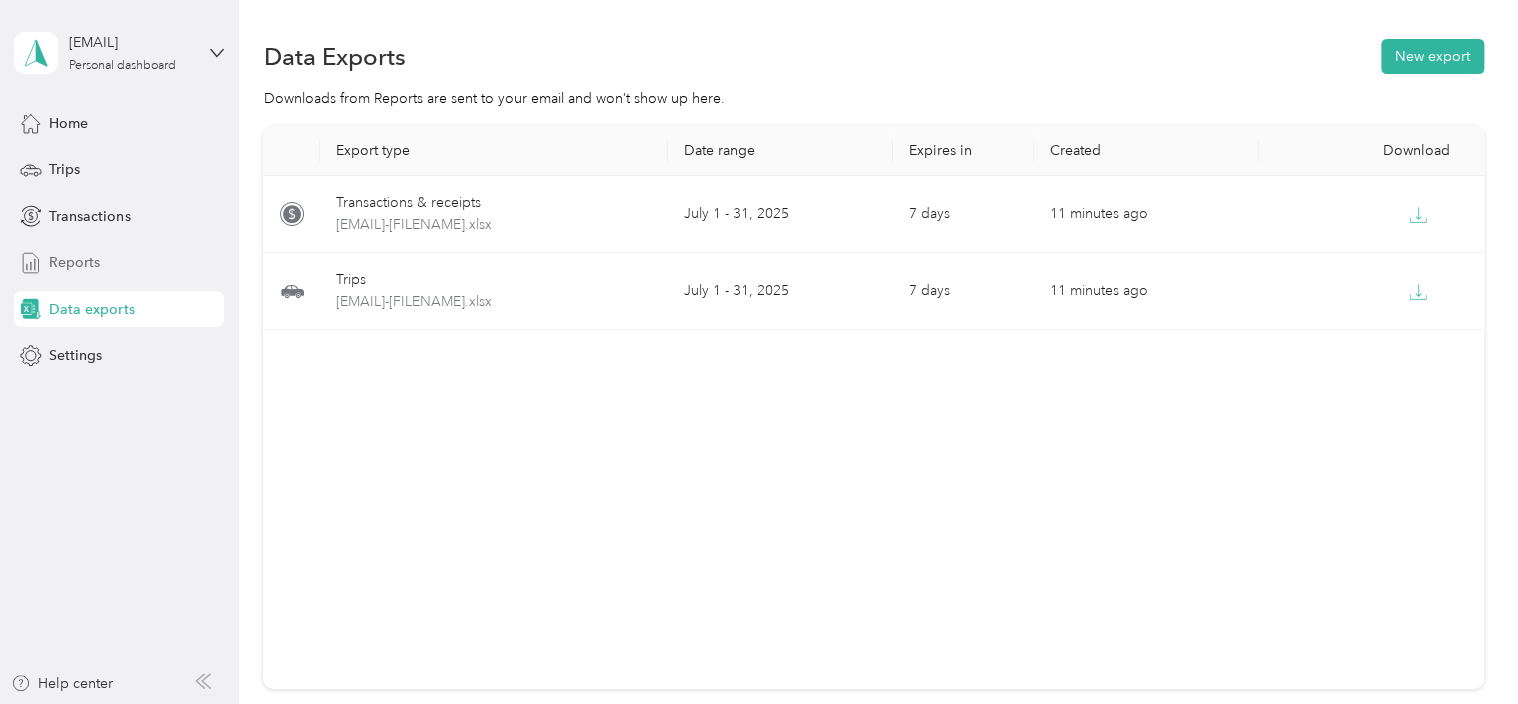 click on "Reports" at bounding box center (74, 262) 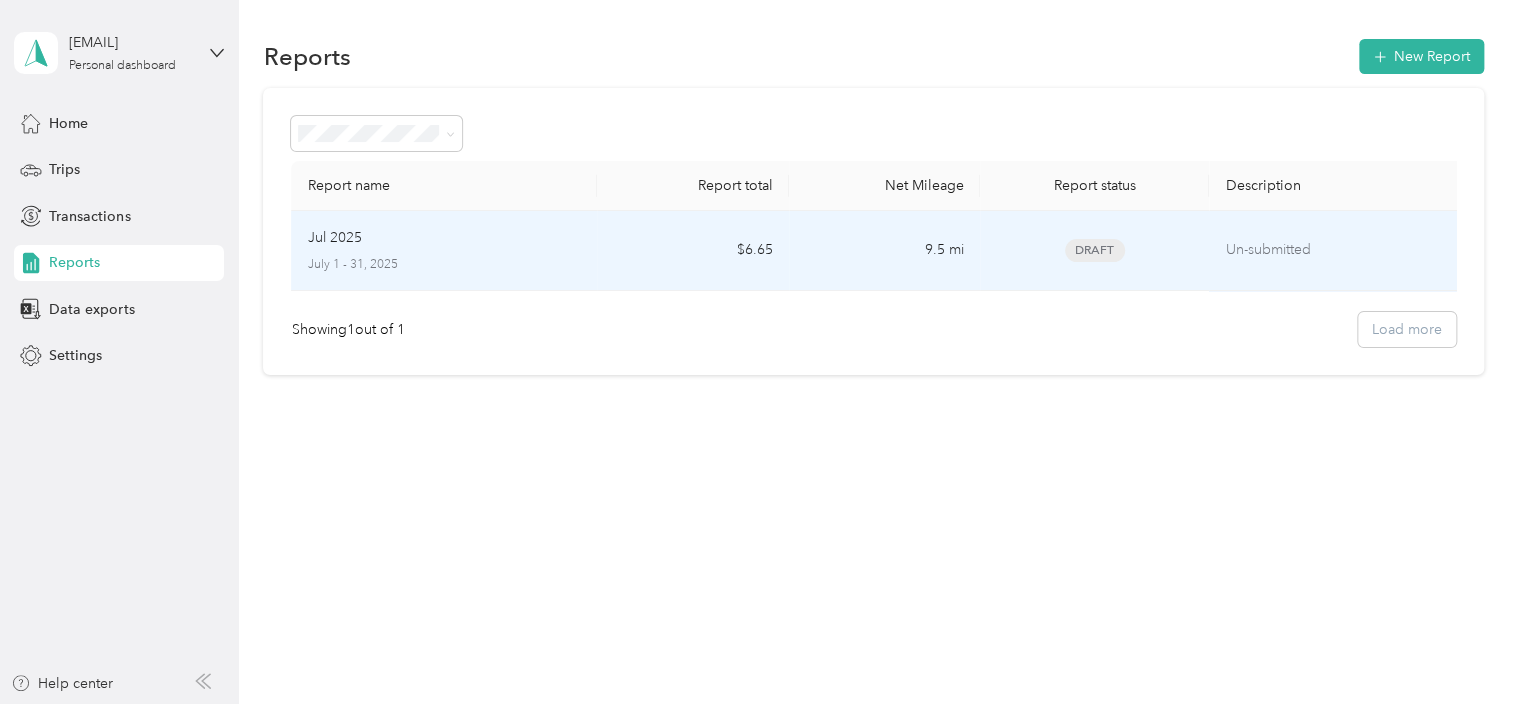 click on "Un-submitted" at bounding box center (1336, 250) 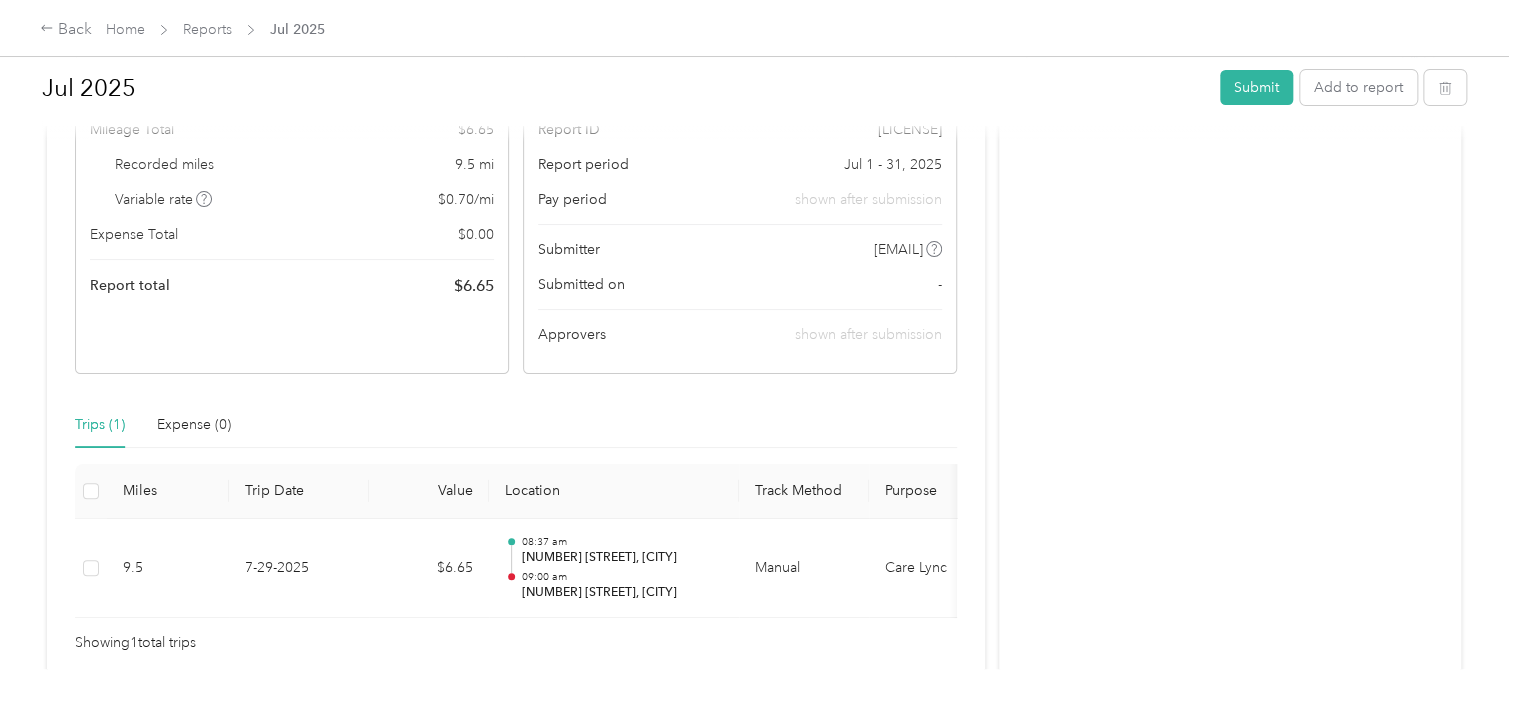 scroll, scrollTop: 200, scrollLeft: 0, axis: vertical 